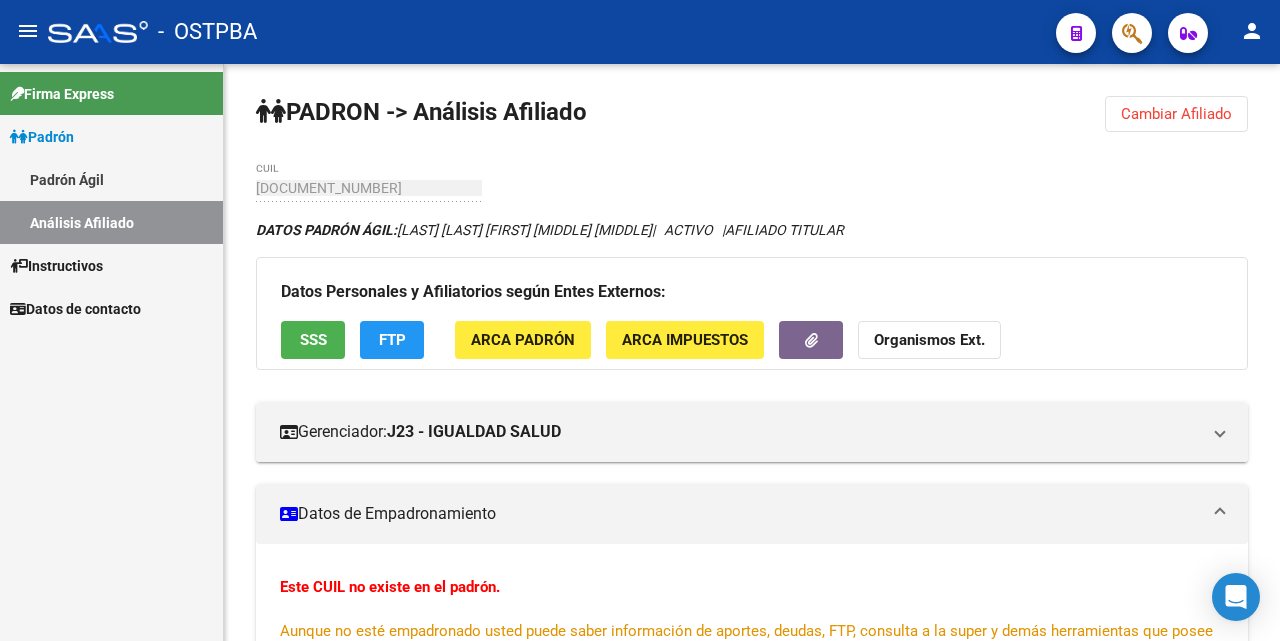 scroll, scrollTop: 0, scrollLeft: 0, axis: both 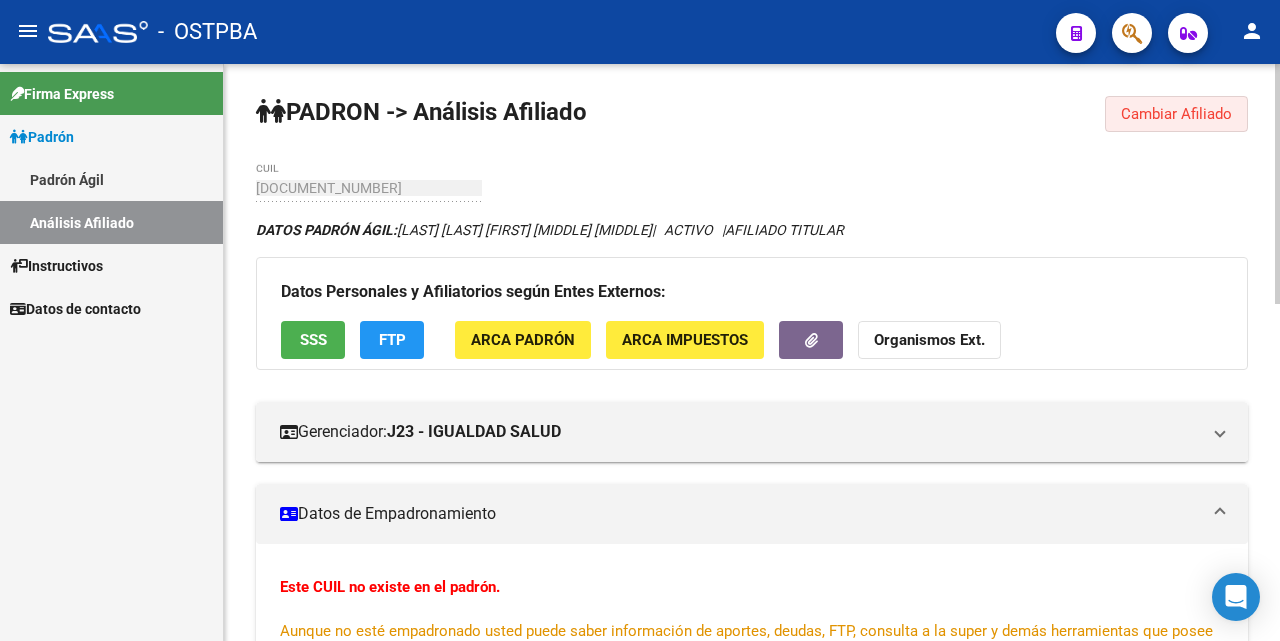 click on "Cambiar Afiliado" 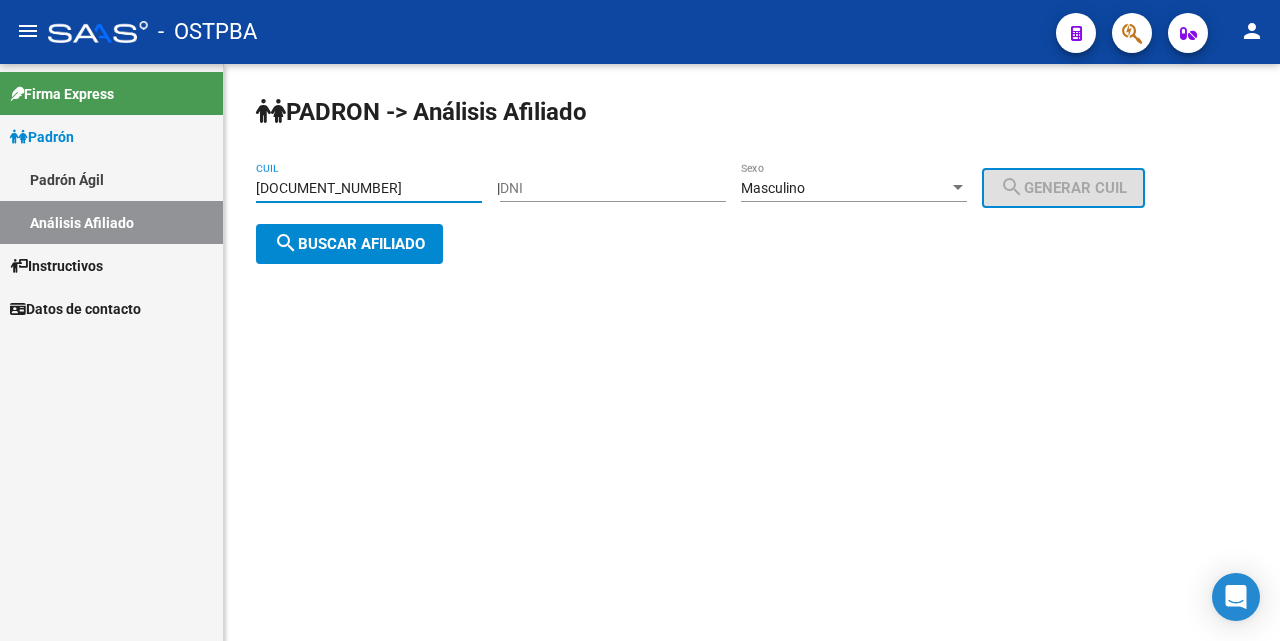 click on "[DOCUMENT_NUMBER]" at bounding box center [369, 188] 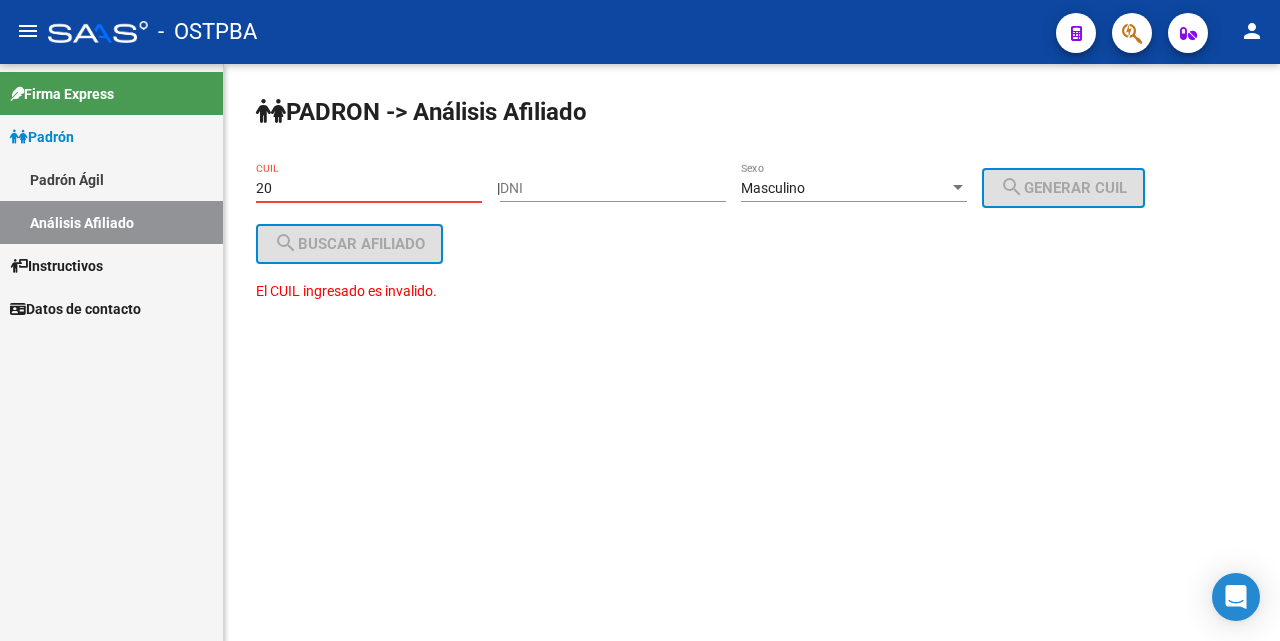 type on "2" 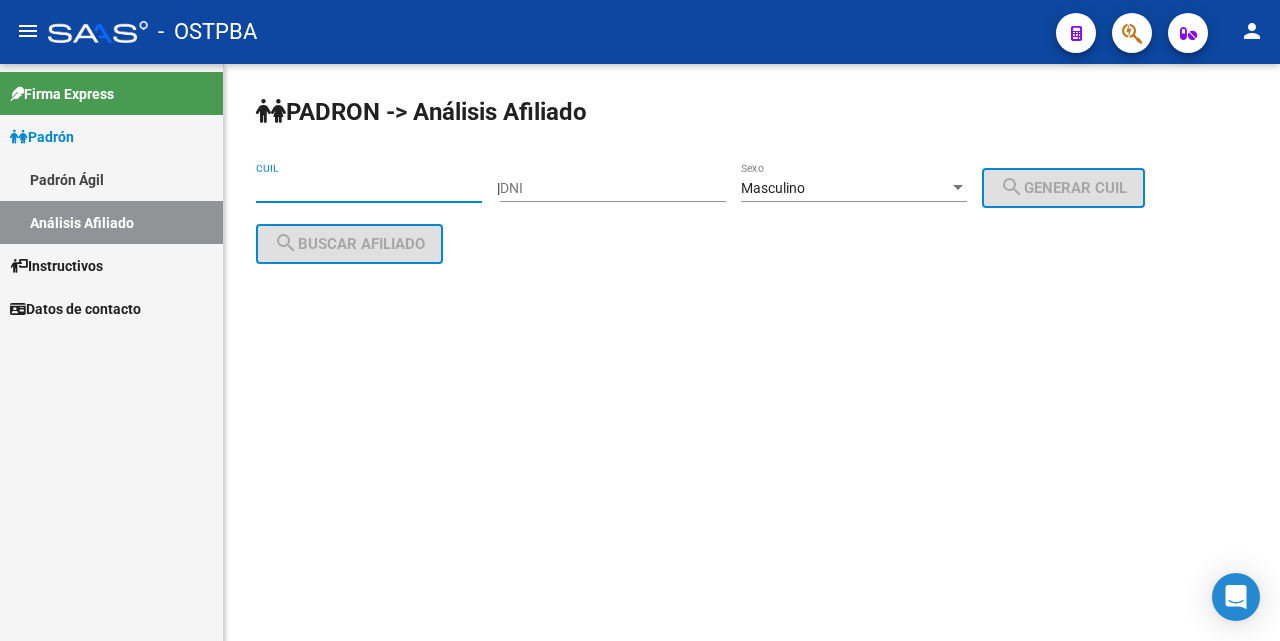 type 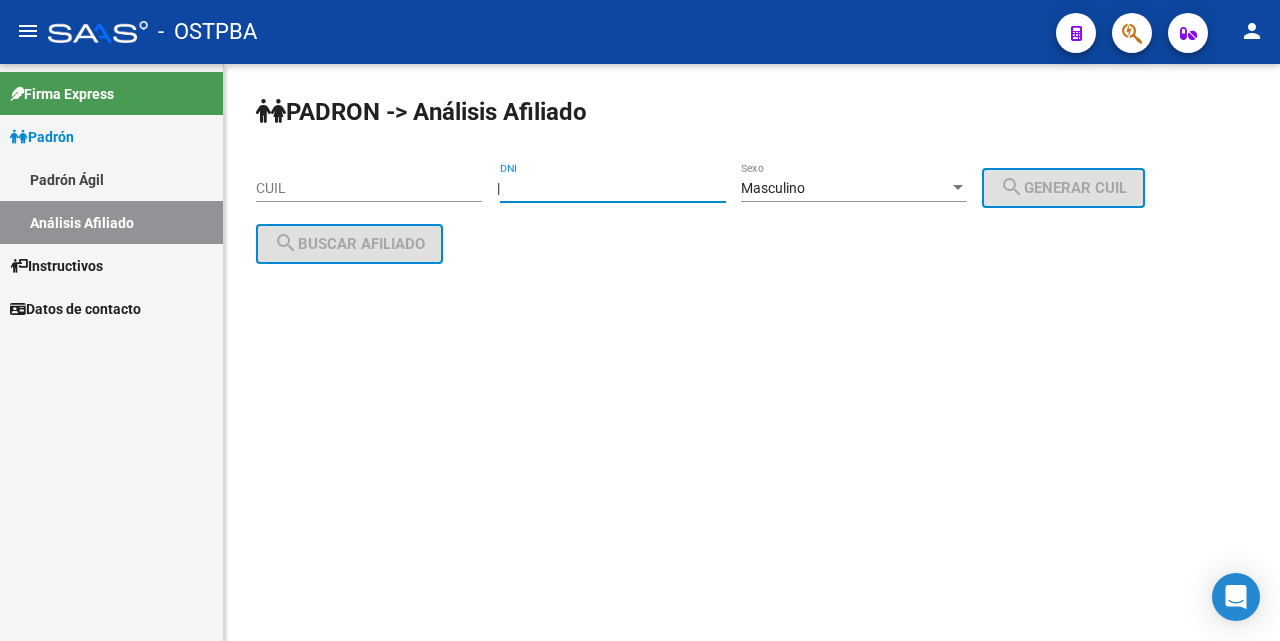 click on "DNI" at bounding box center [613, 188] 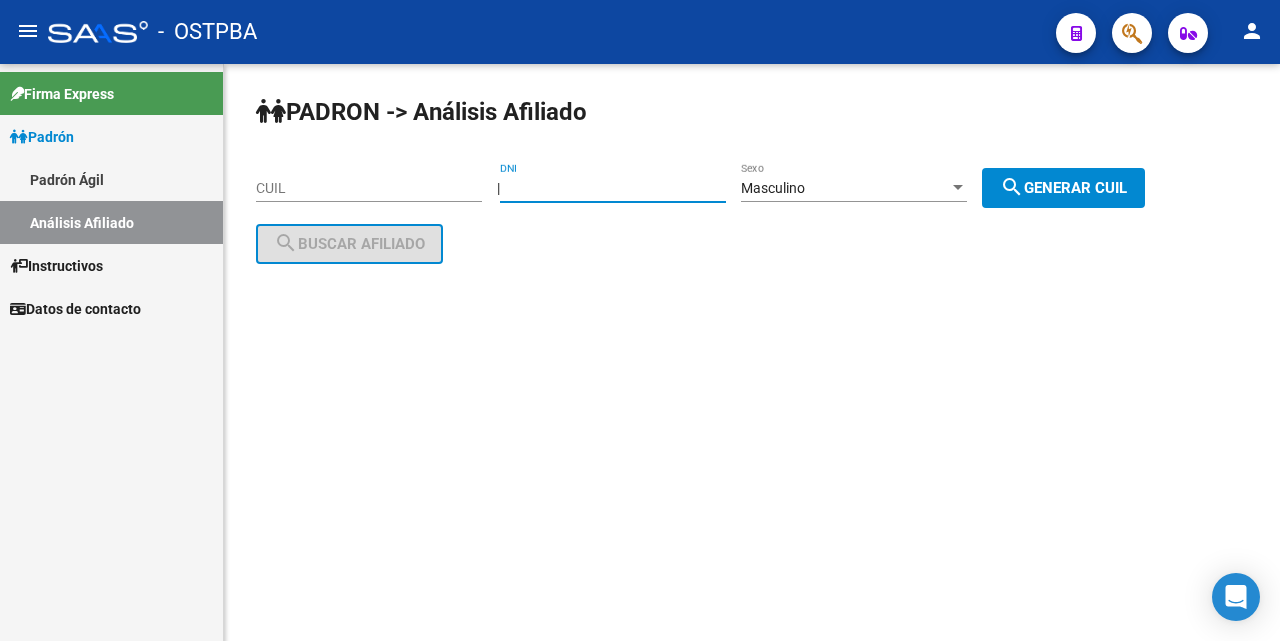 type on "[DOCUMENT_NUMBER]" 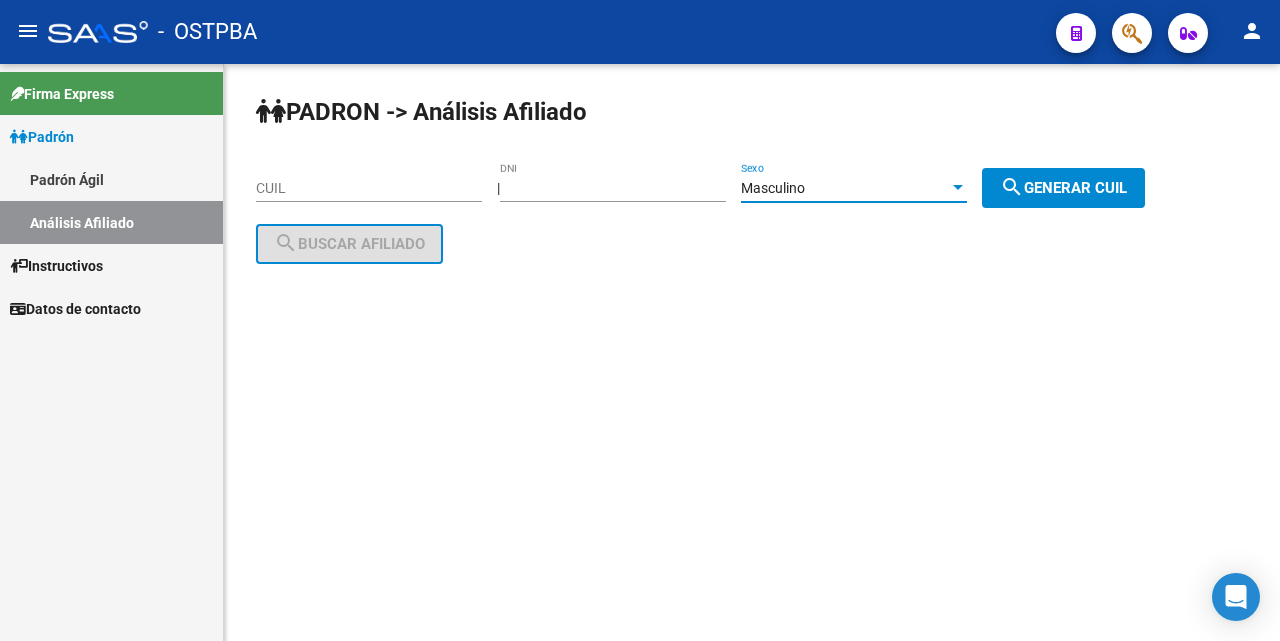 click on "Masculino" at bounding box center (845, 188) 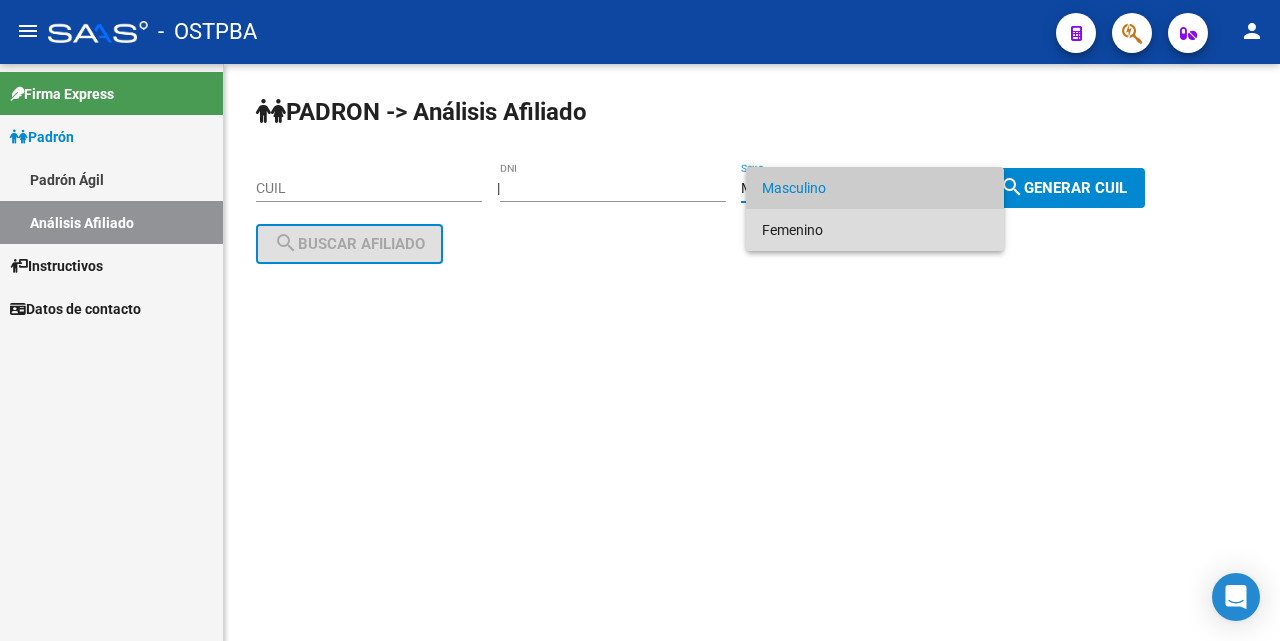 click on "Femenino" at bounding box center [875, 230] 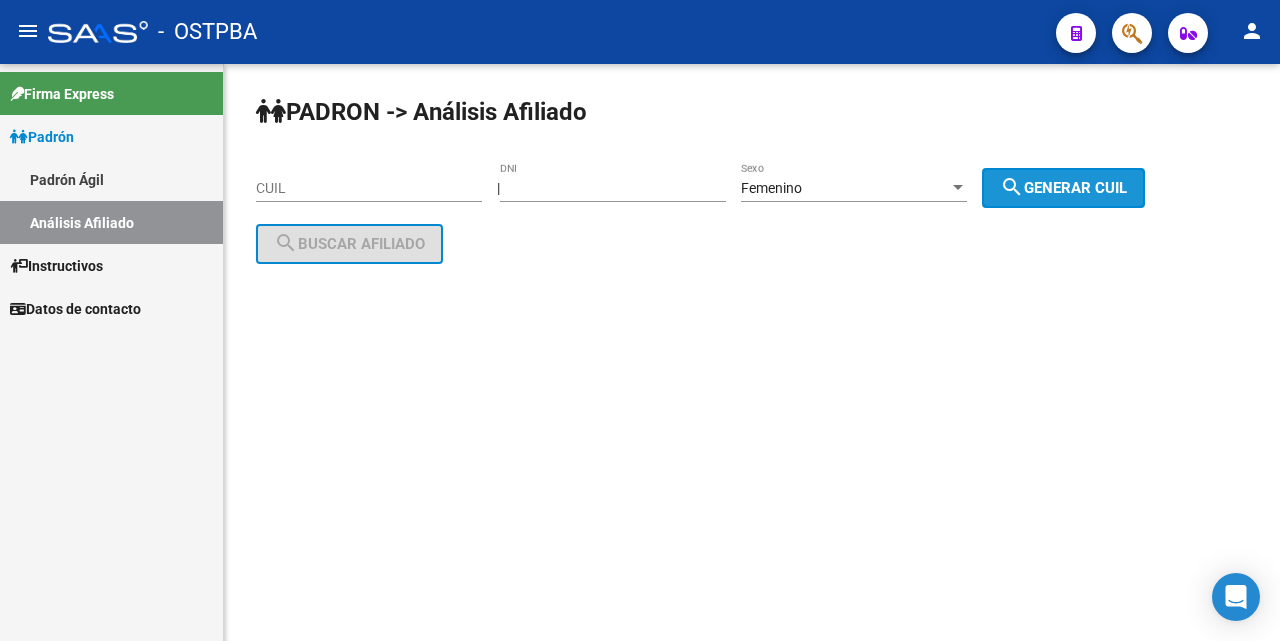 click on "search  Generar CUIL" 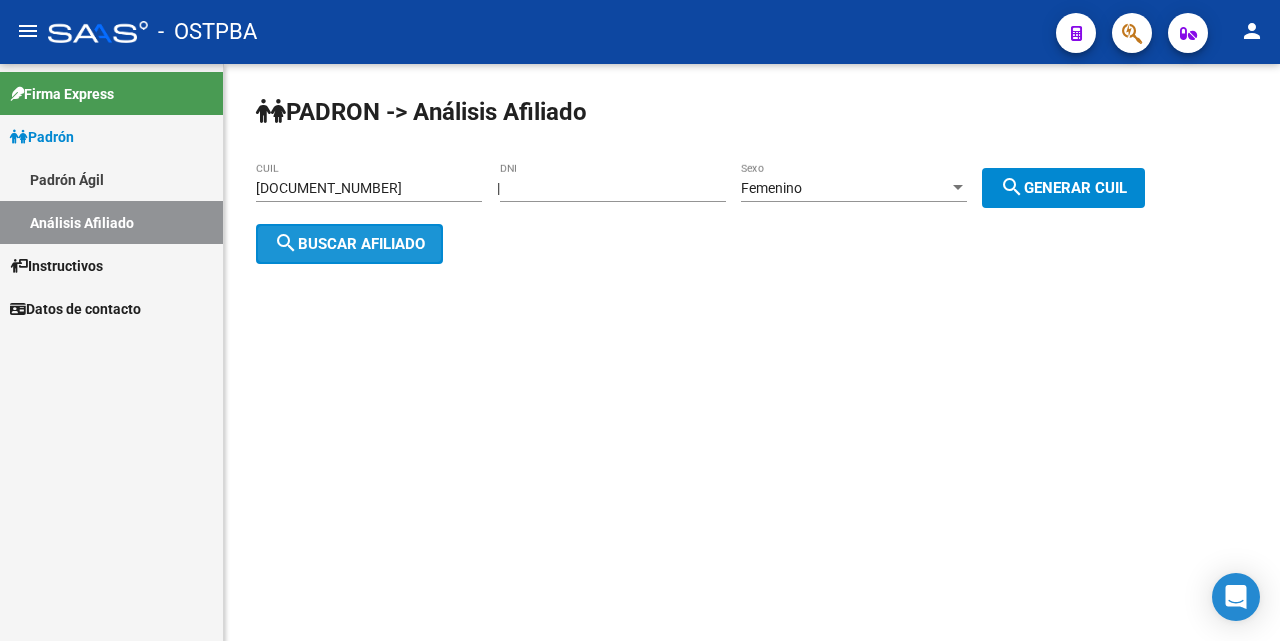 click on "search  Buscar afiliado" 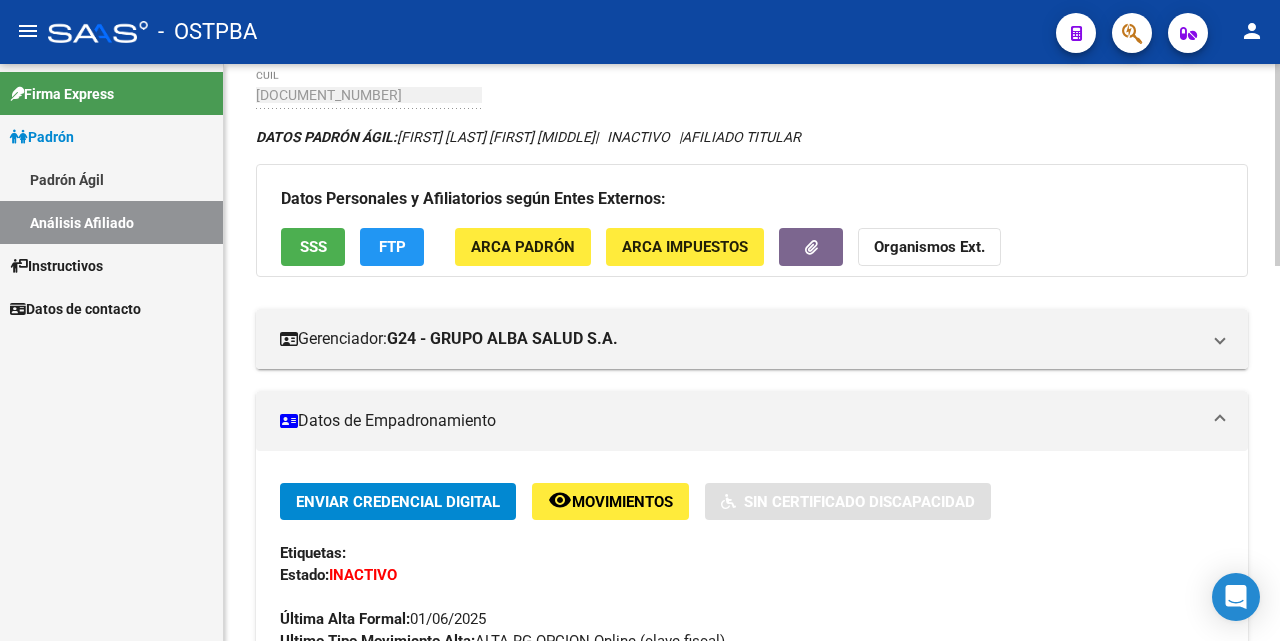 scroll, scrollTop: 0, scrollLeft: 0, axis: both 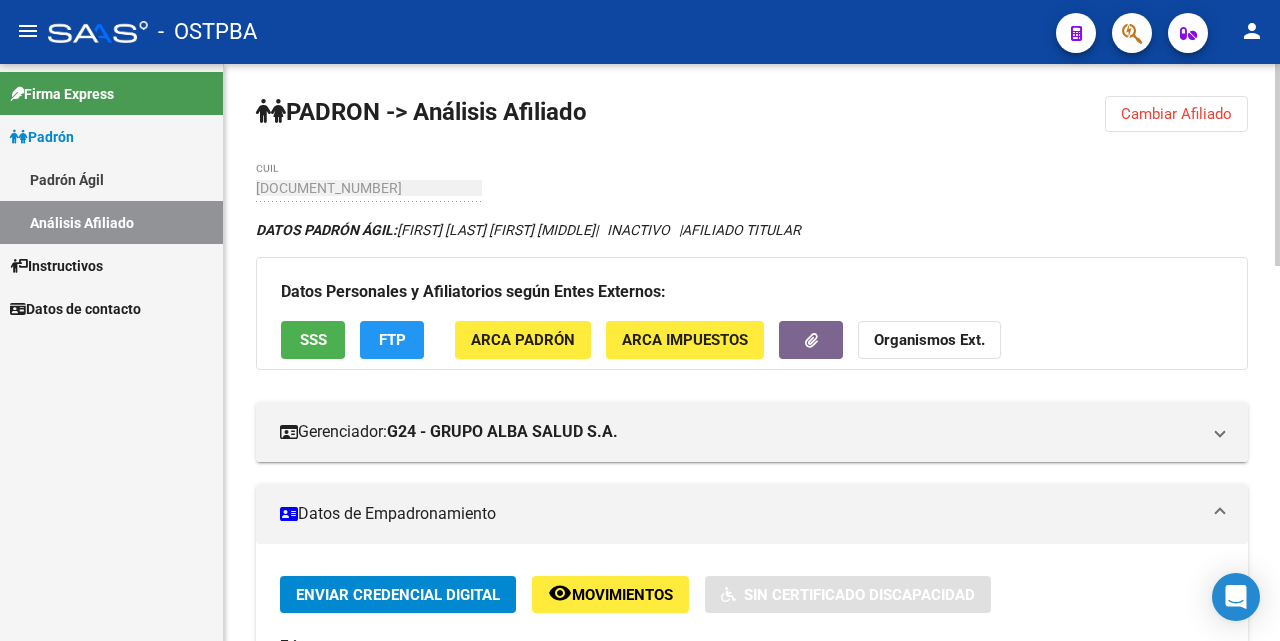 click on "Cambiar Afiliado" 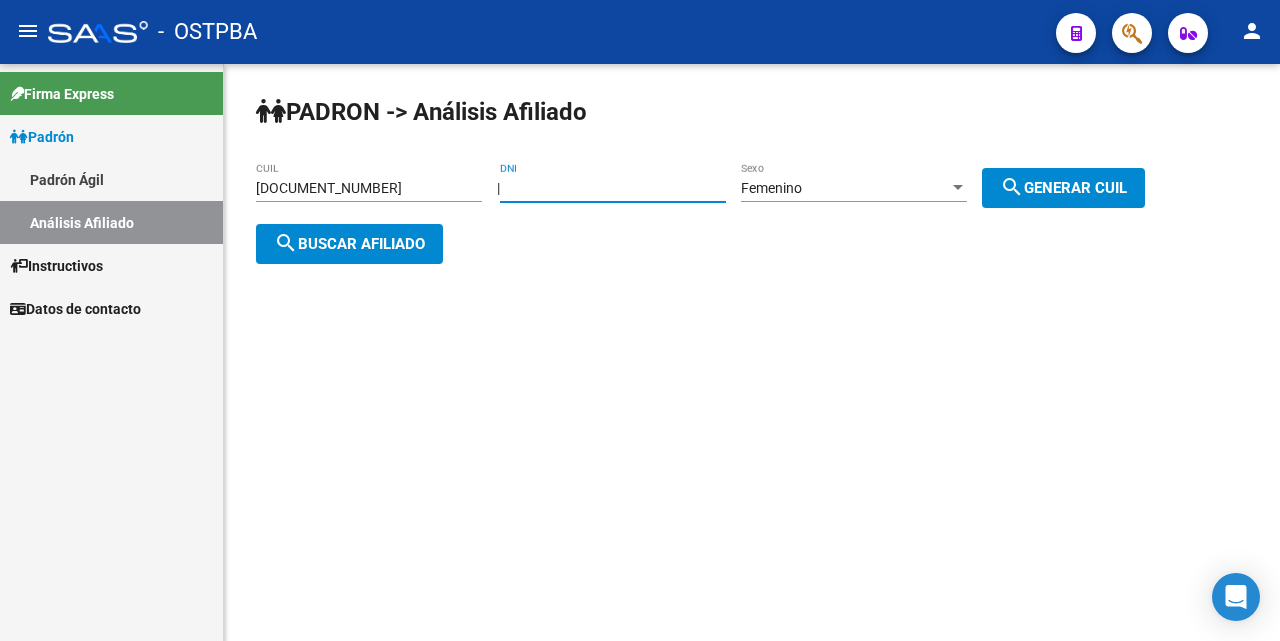 click on "[DOCUMENT_NUMBER]" at bounding box center (613, 188) 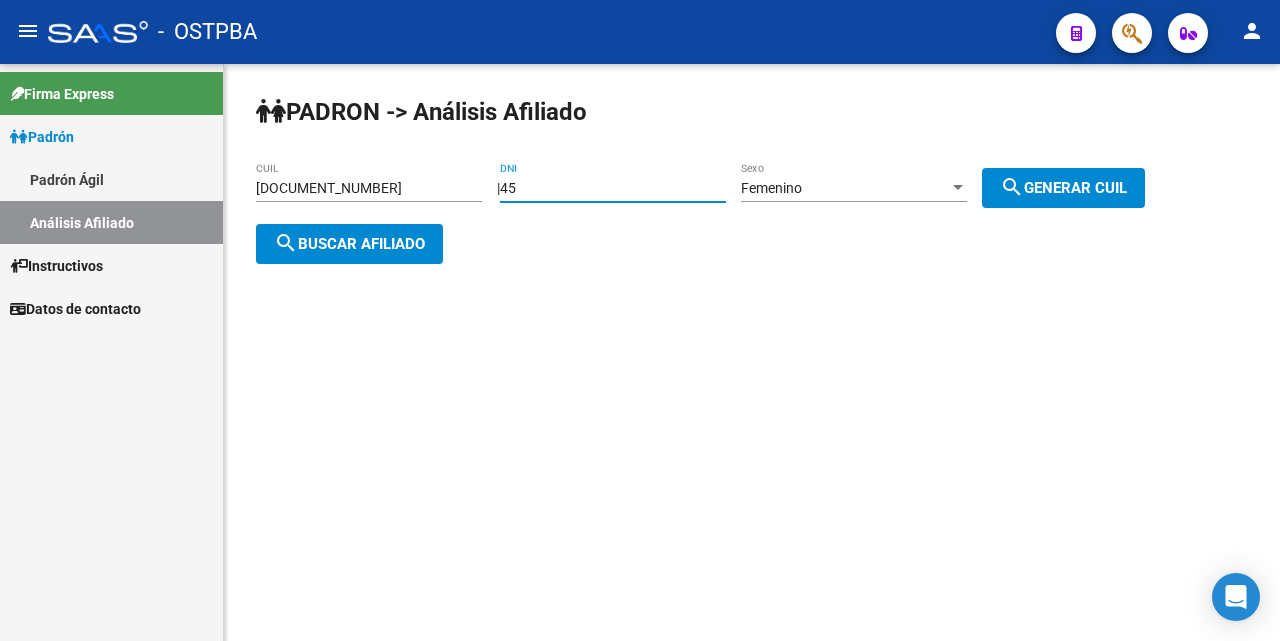 type on "4" 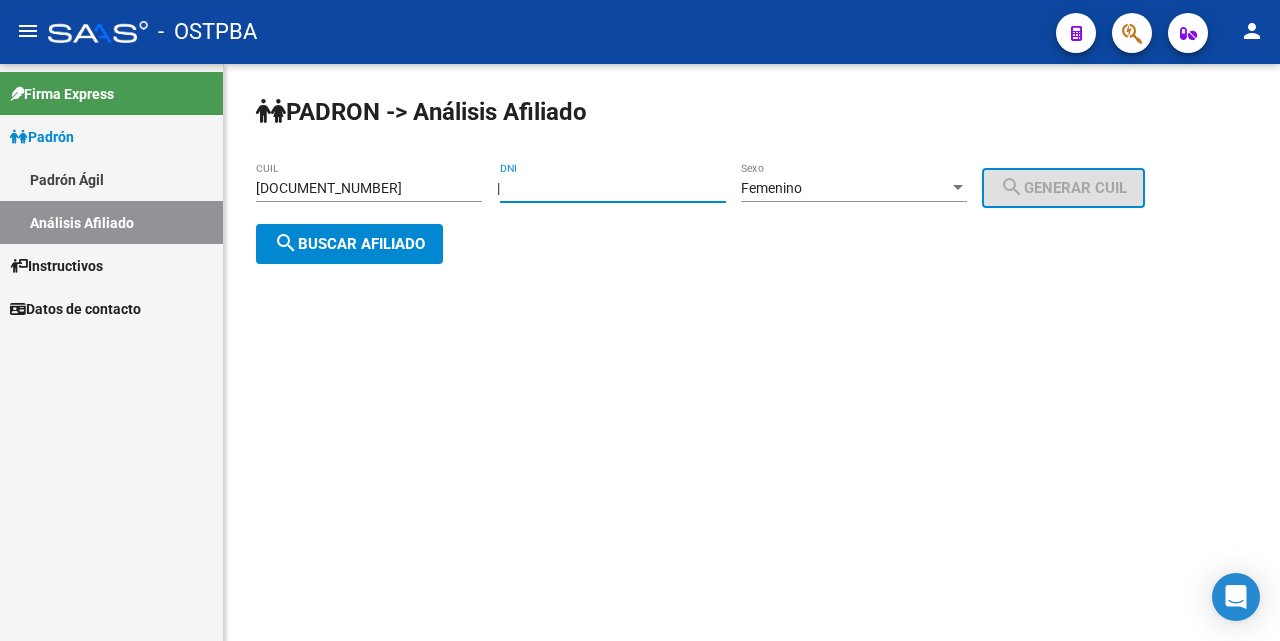 type 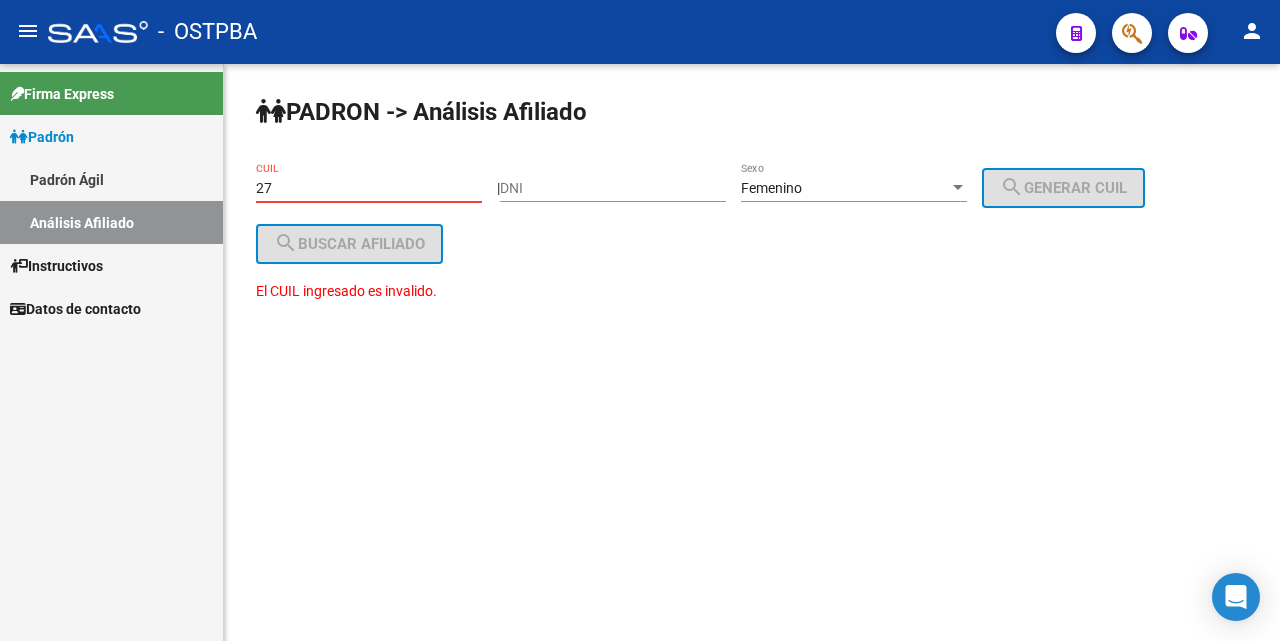 type on "2" 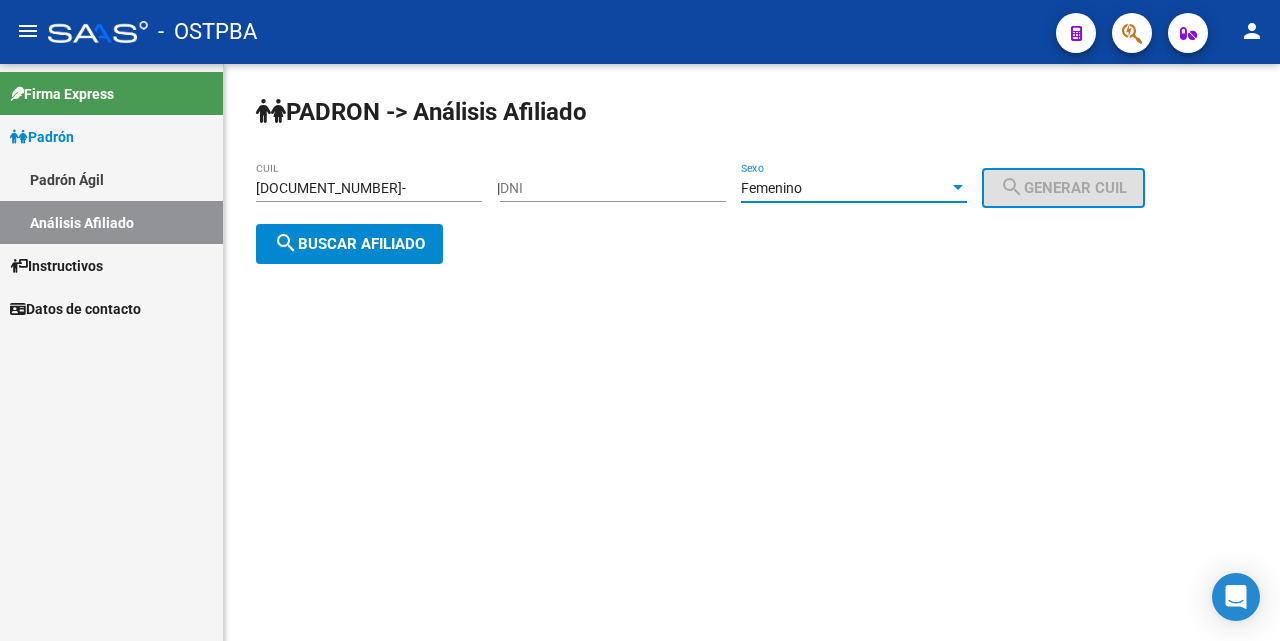 click at bounding box center (958, 187) 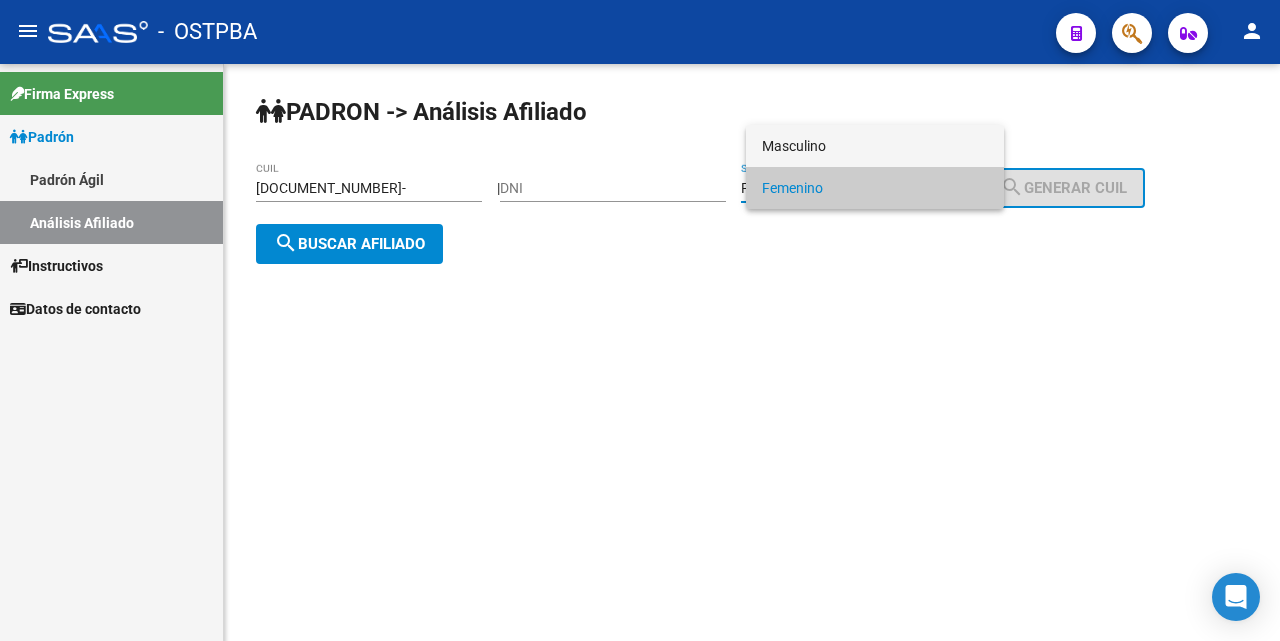click on "Masculino" at bounding box center [875, 146] 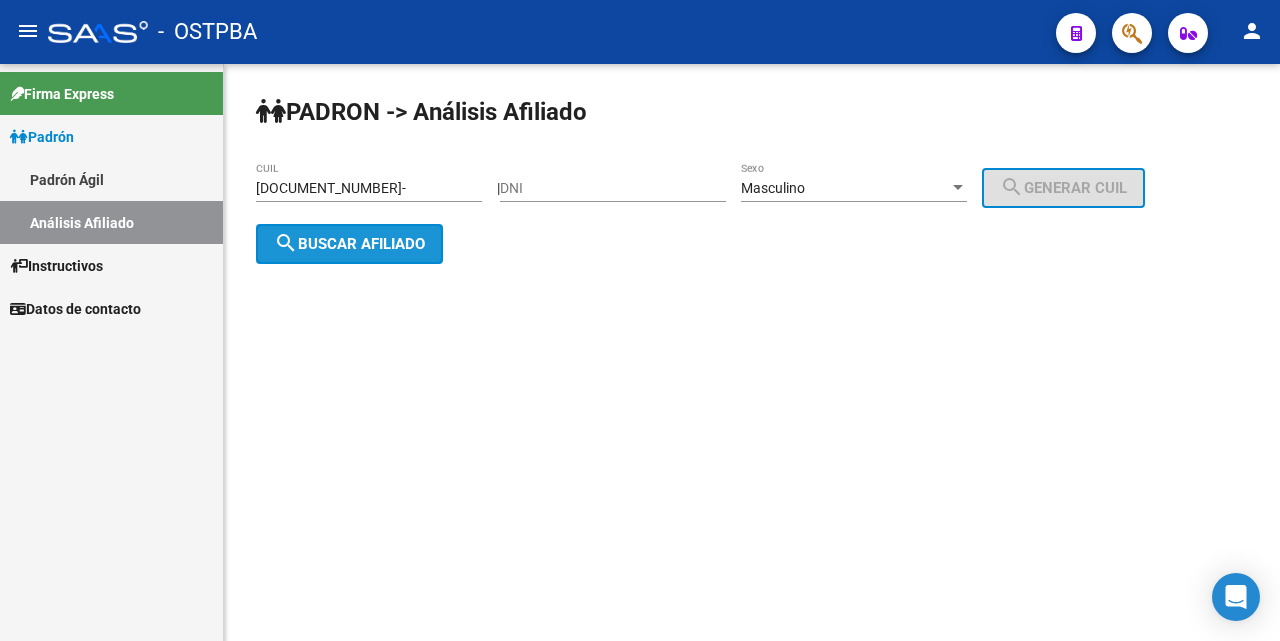 drag, startPoint x: 374, startPoint y: 249, endPoint x: 403, endPoint y: 290, distance: 50.219517 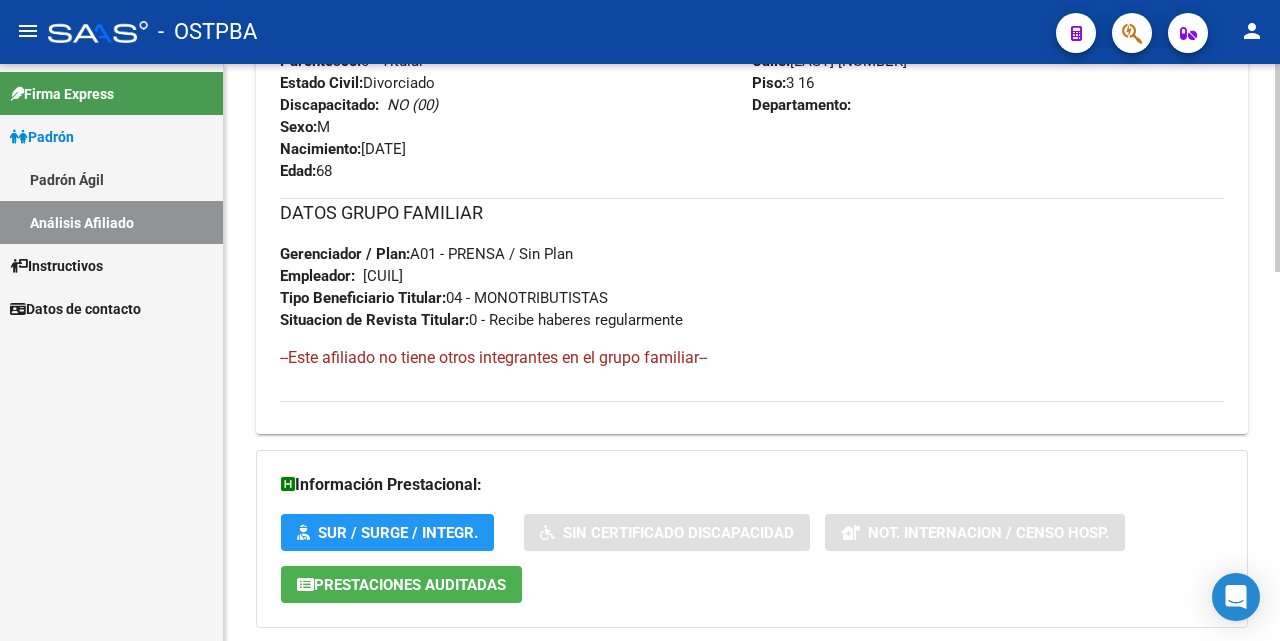 scroll, scrollTop: 1025, scrollLeft: 0, axis: vertical 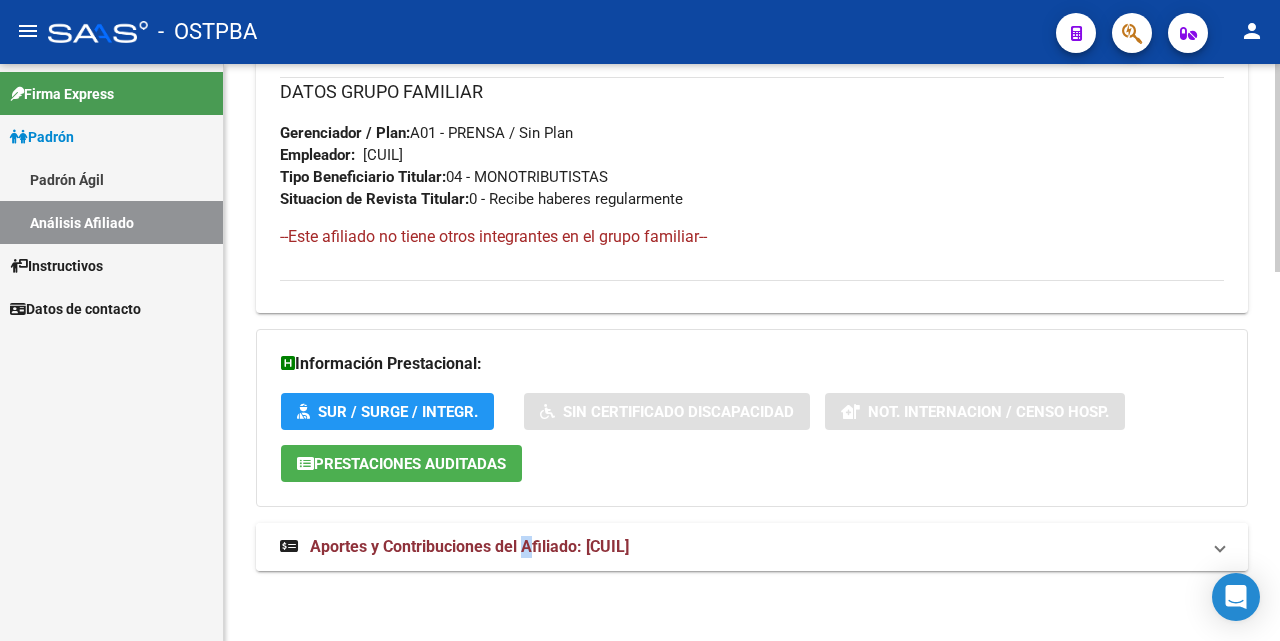 click on "Aportes y Contribuciones del Afiliado: [CUIL]" at bounding box center [469, 546] 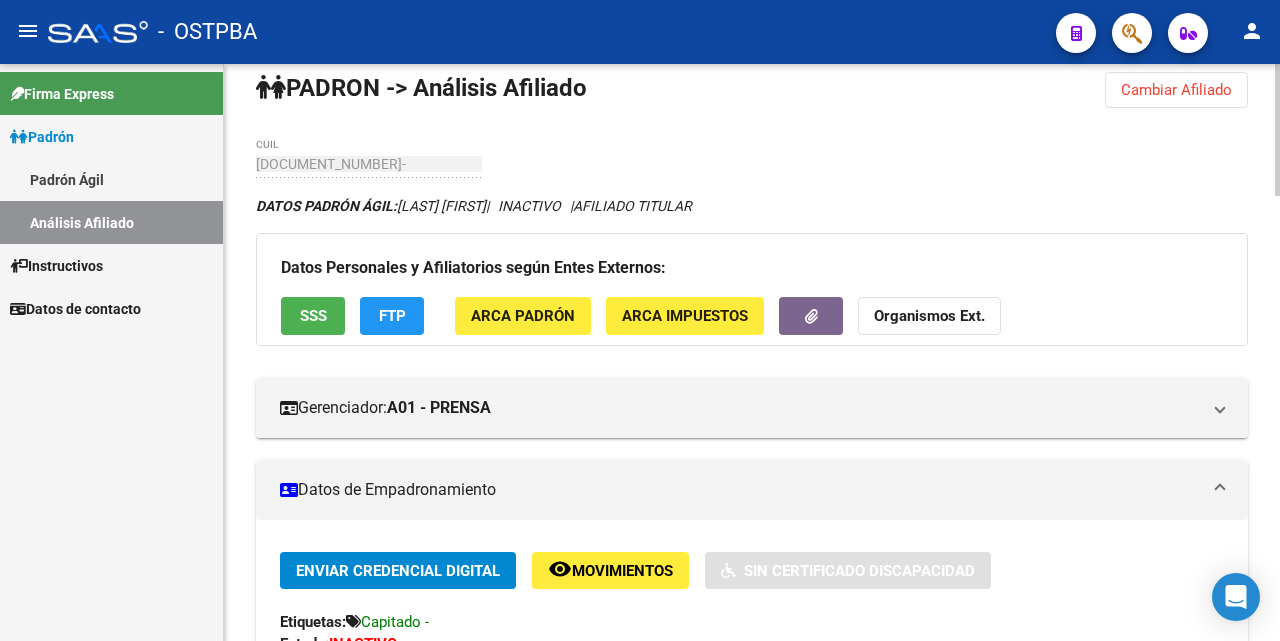 scroll, scrollTop: 0, scrollLeft: 0, axis: both 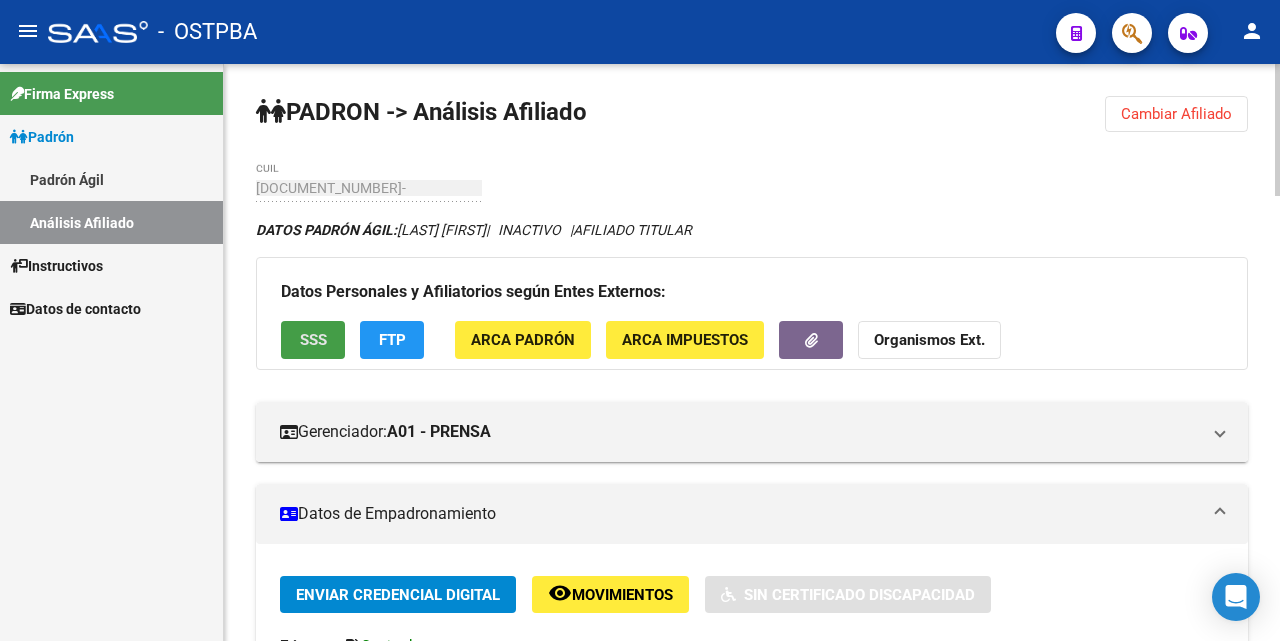 click on "SSS" 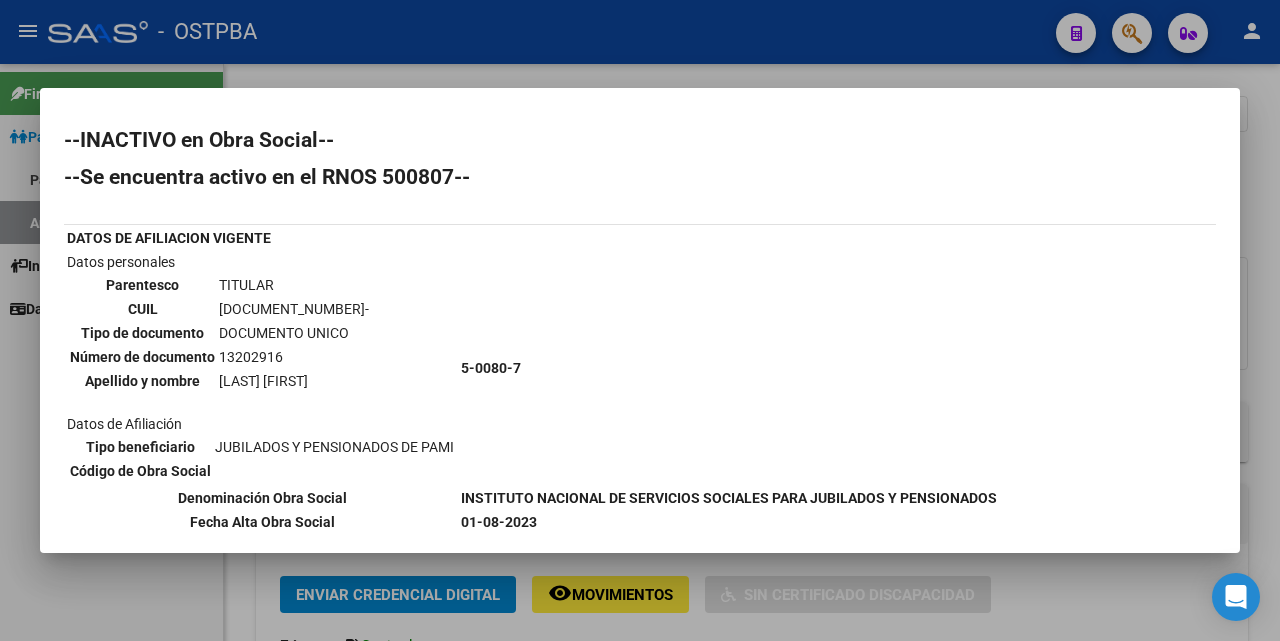 click at bounding box center [640, 320] 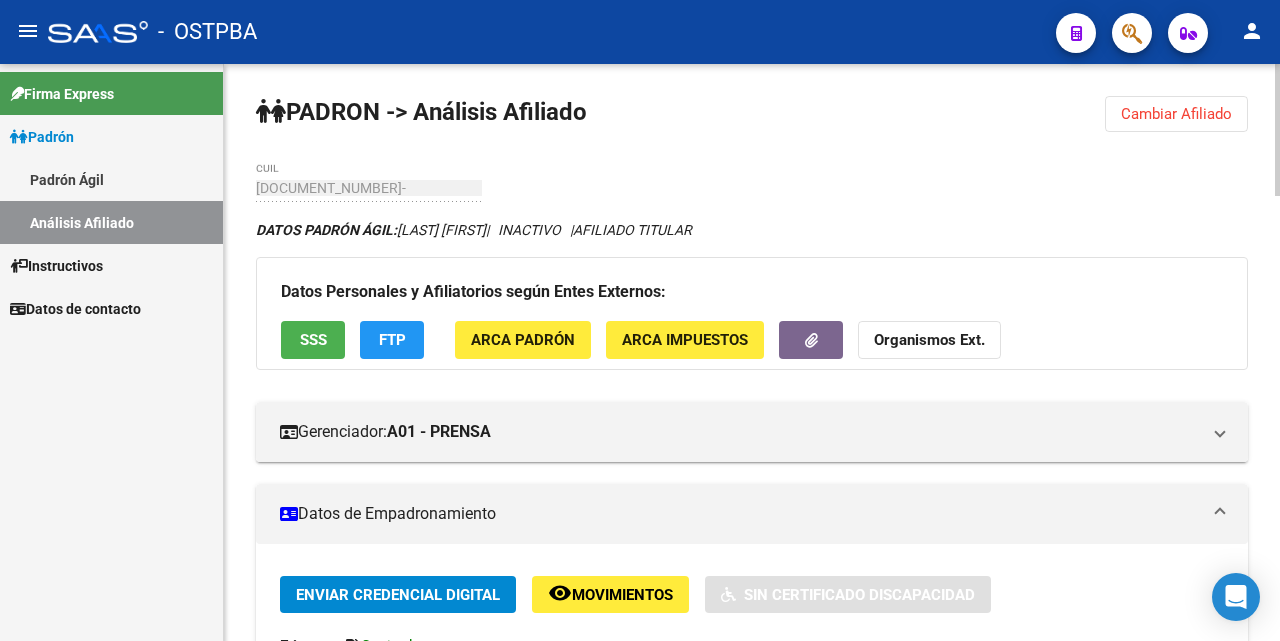 click on "FTP" 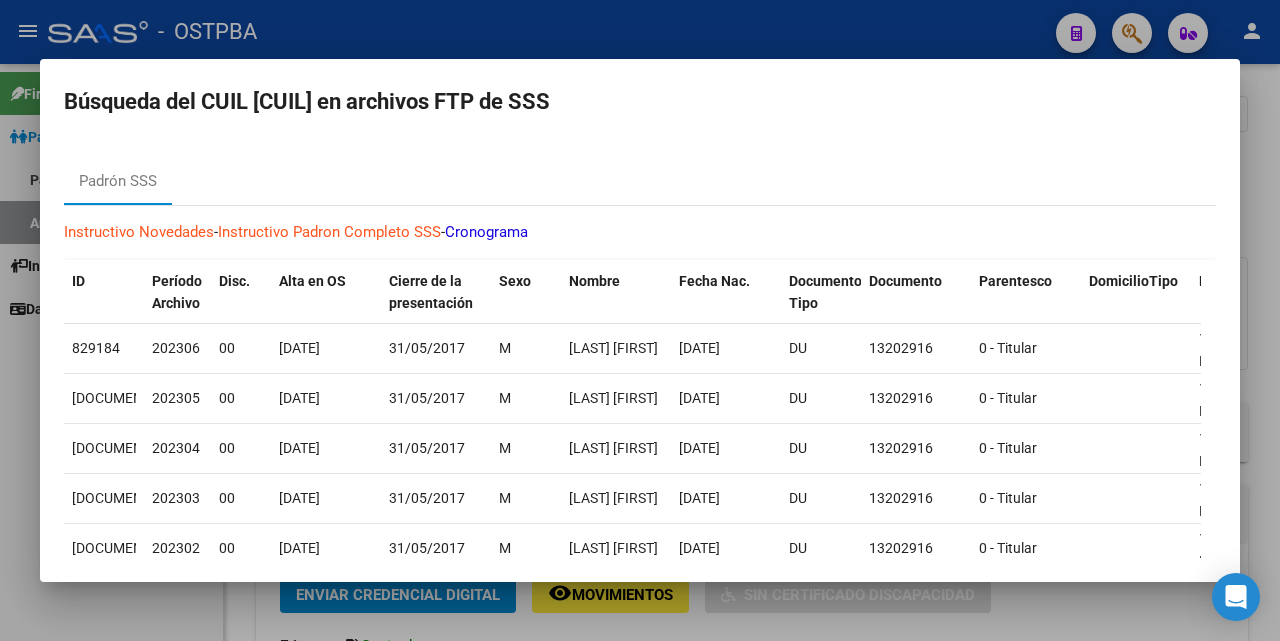 click at bounding box center (640, 320) 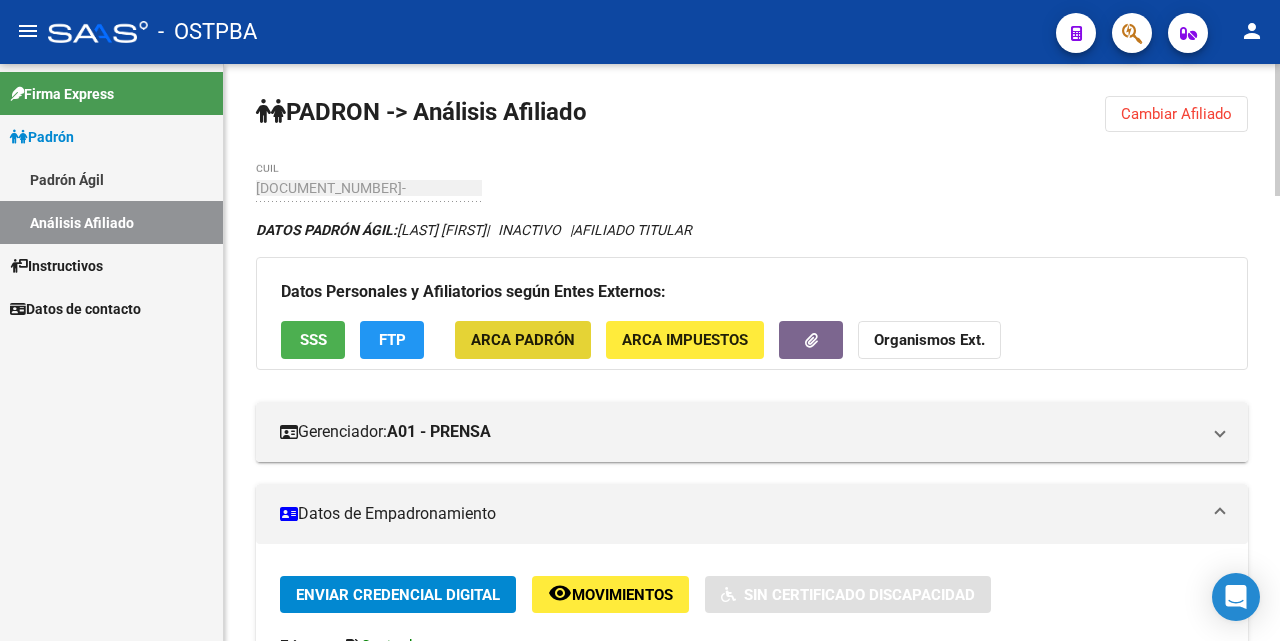 click on "ARCA Padrón" 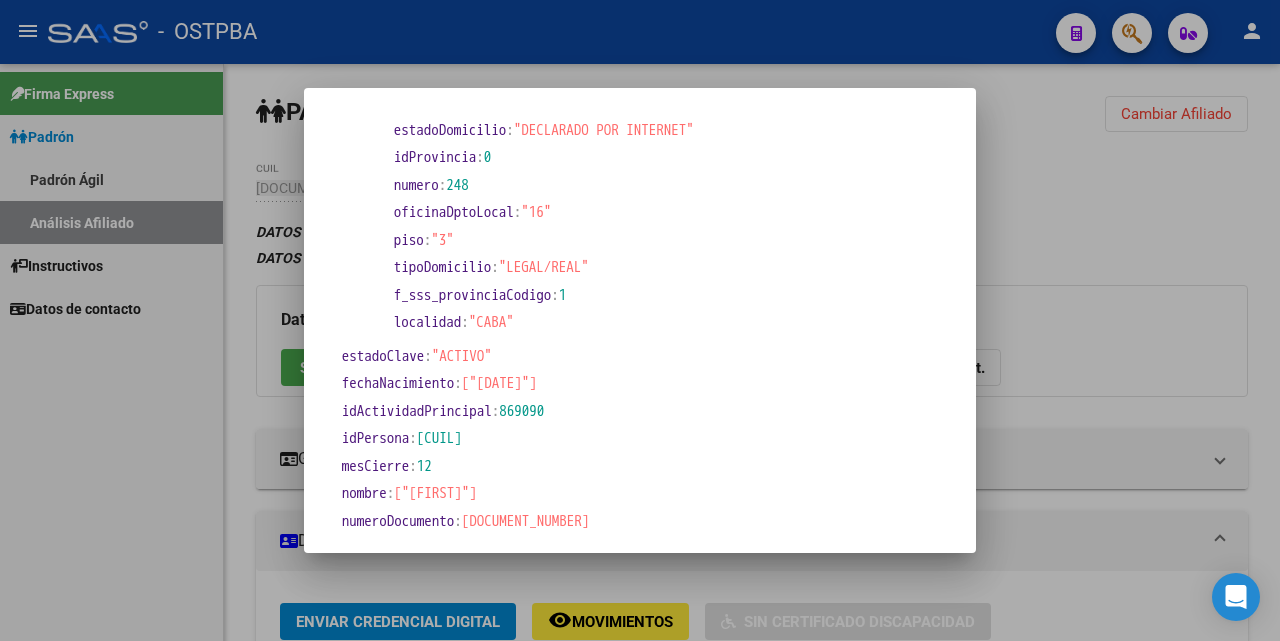 scroll, scrollTop: 561, scrollLeft: 0, axis: vertical 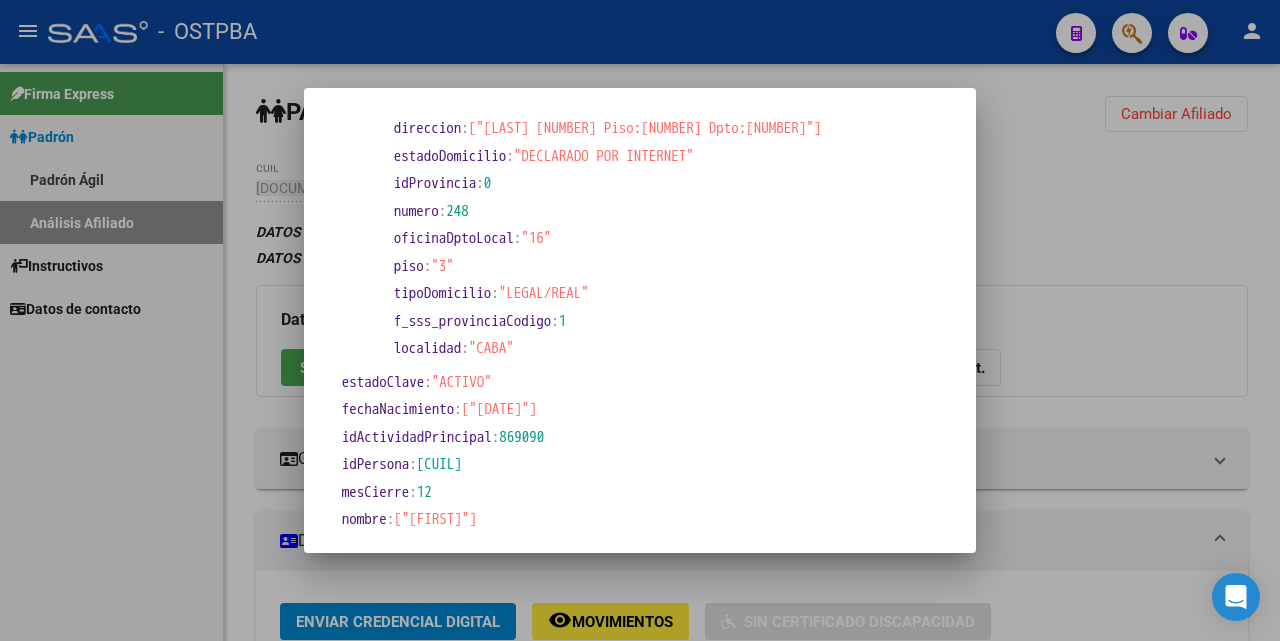 click at bounding box center [640, 320] 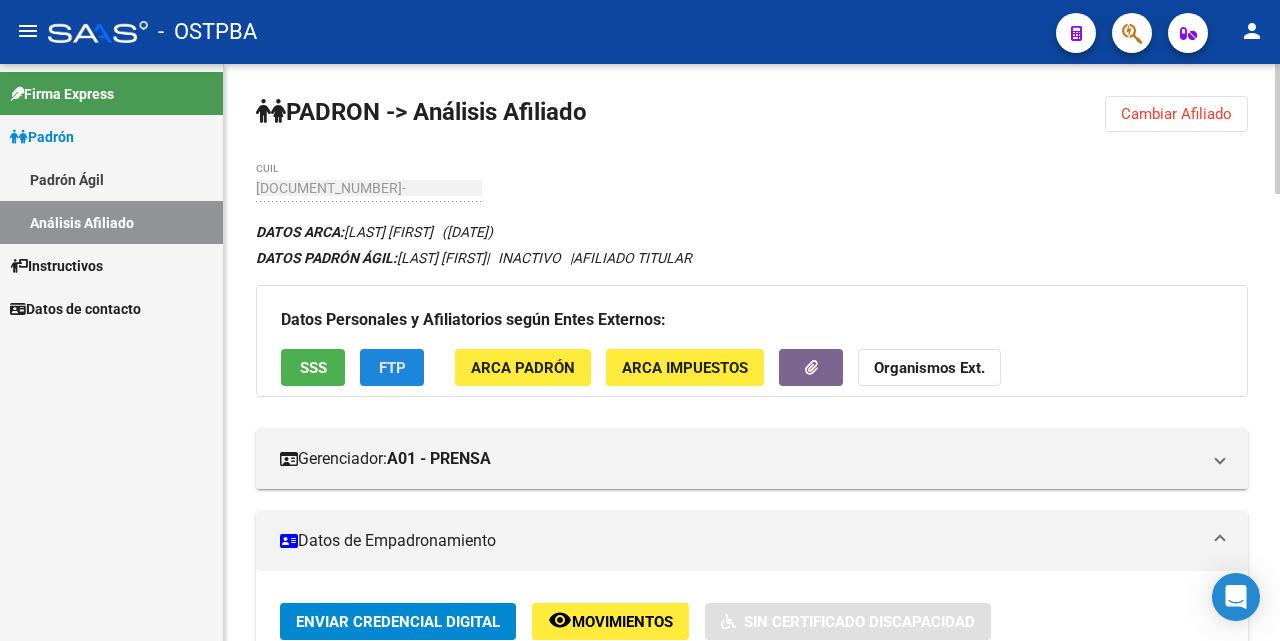 click on "FTP" 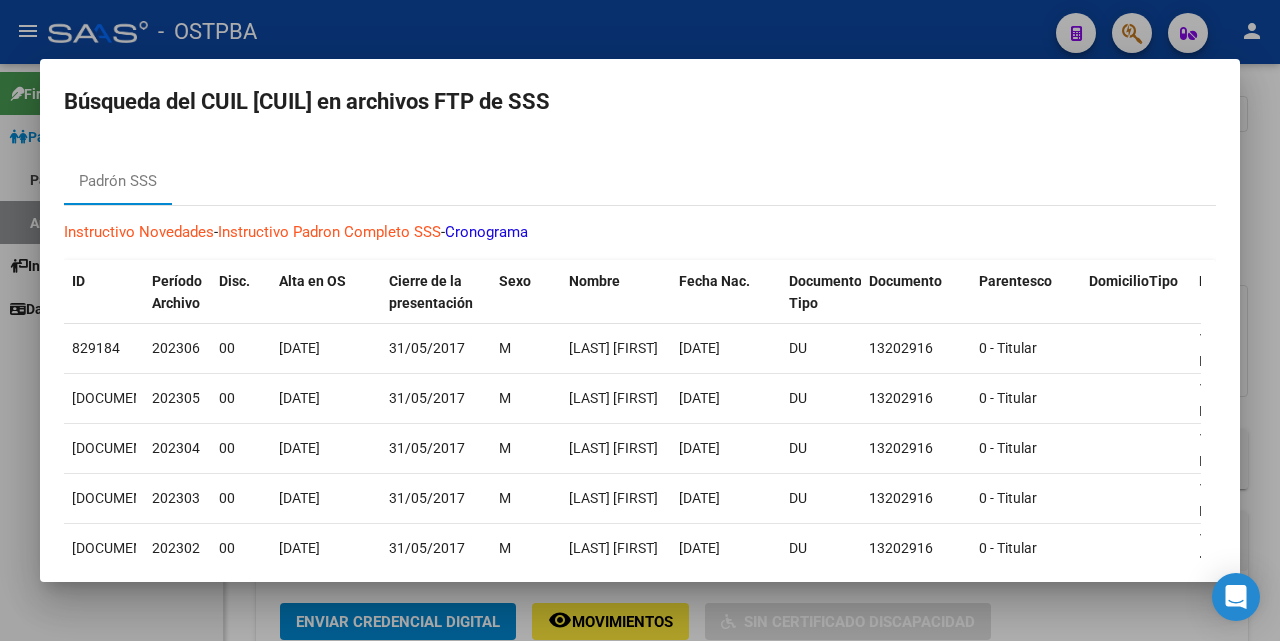 click at bounding box center (640, 320) 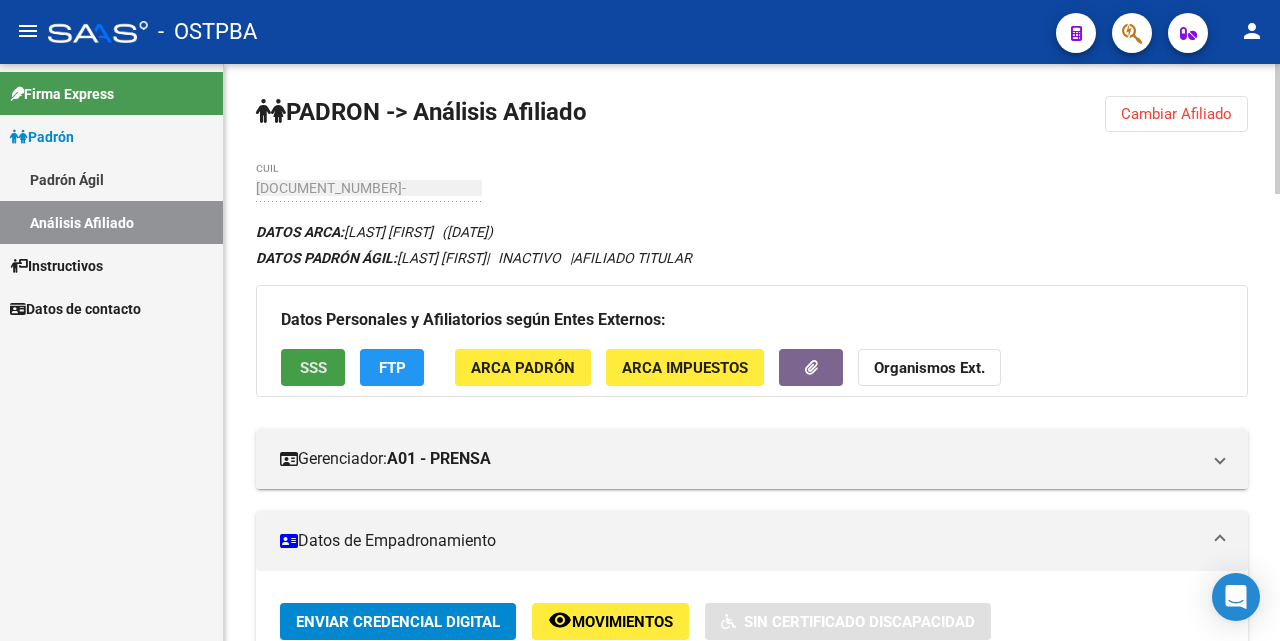 click on "SSS" 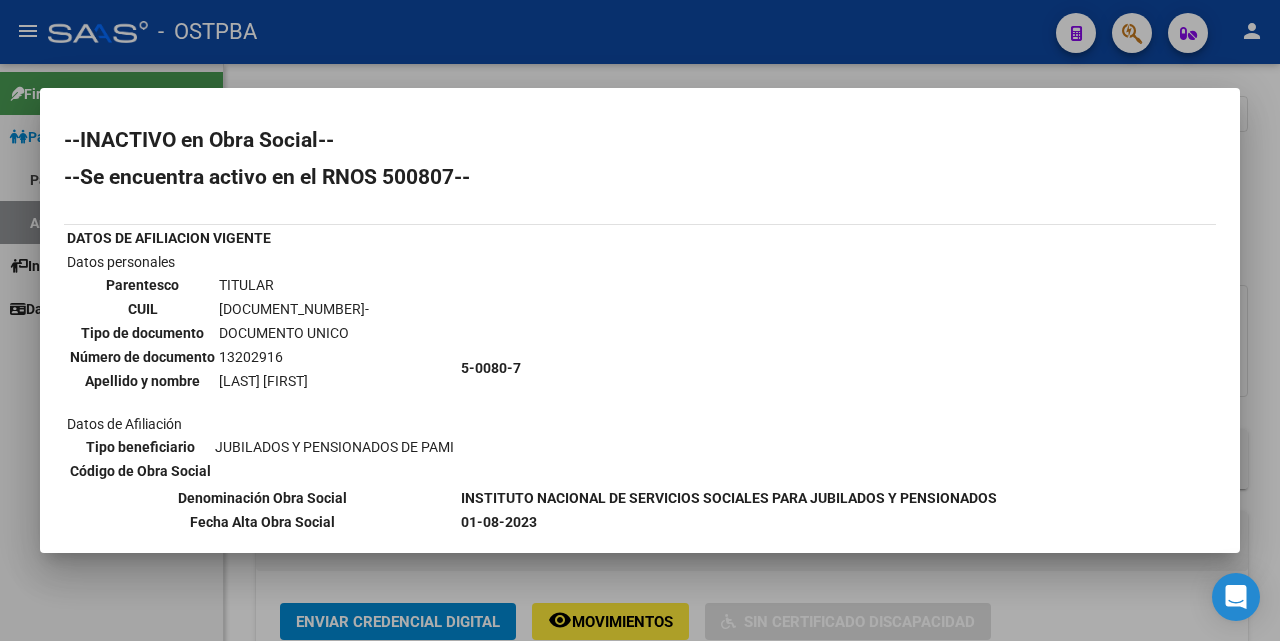 click at bounding box center [640, 320] 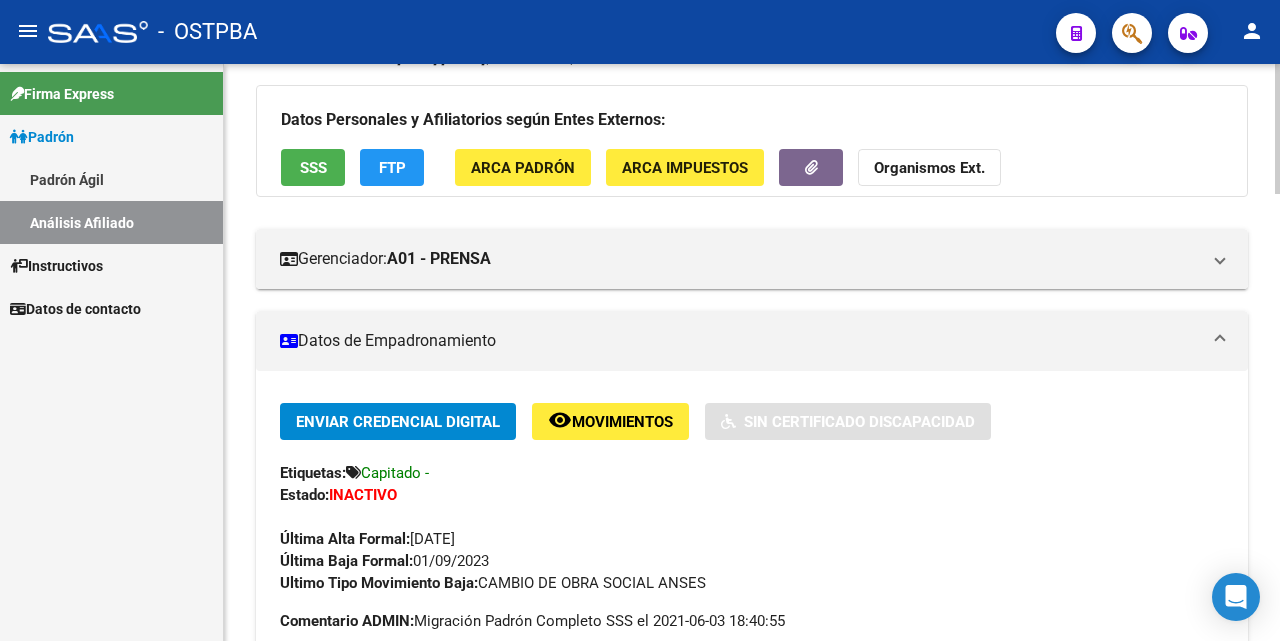 scroll, scrollTop: 0, scrollLeft: 0, axis: both 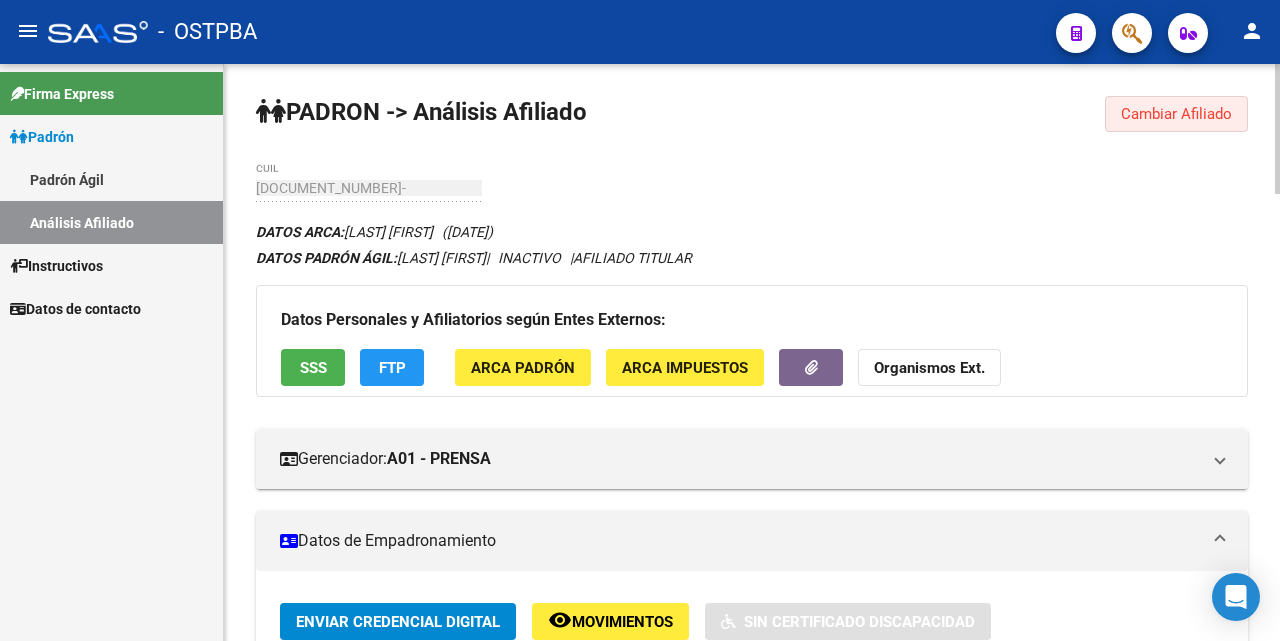 click on "Cambiar Afiliado" 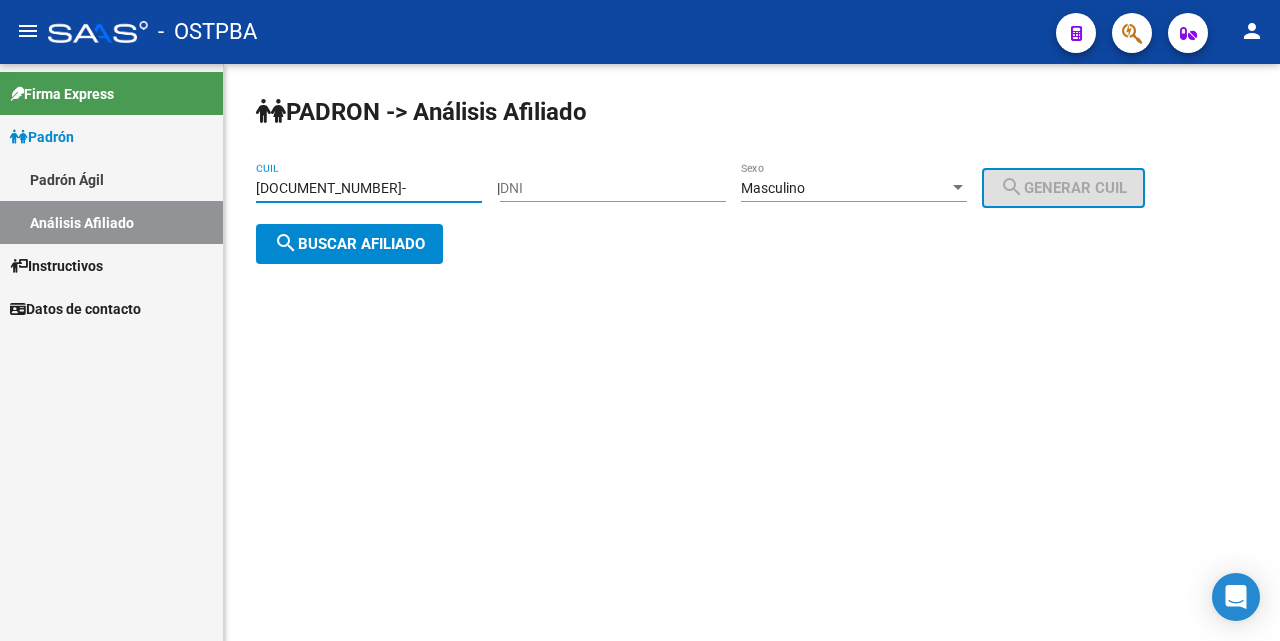 click on "[DOCUMENT_NUMBER]-" at bounding box center [369, 188] 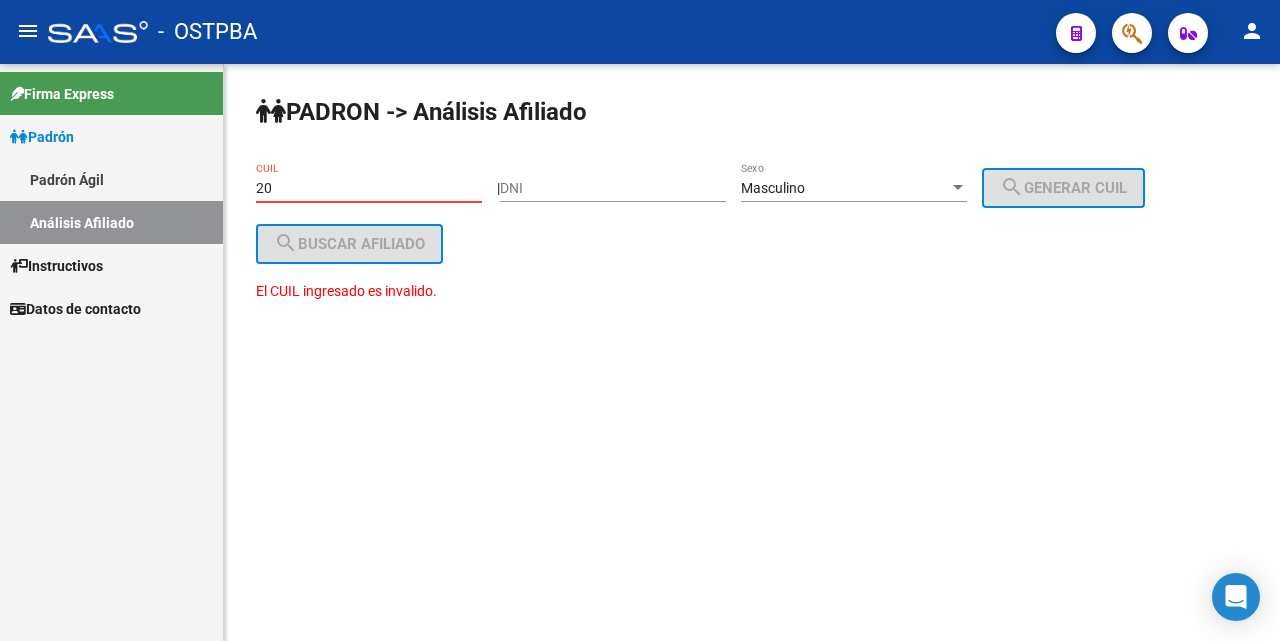 type on "2" 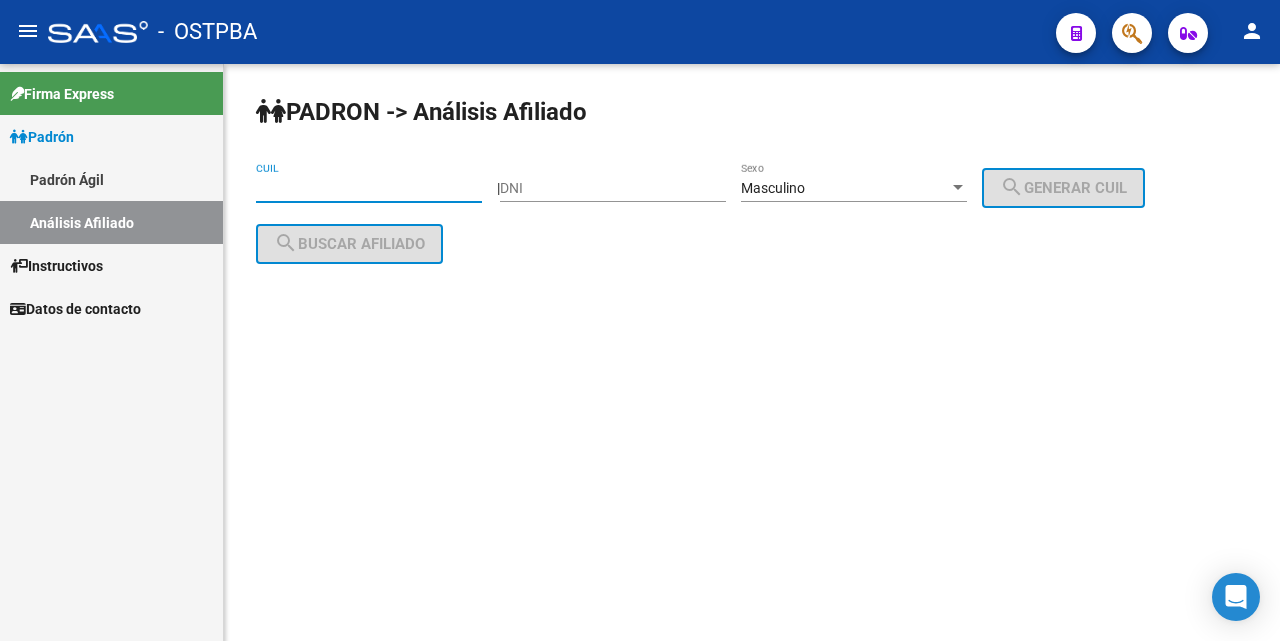 type 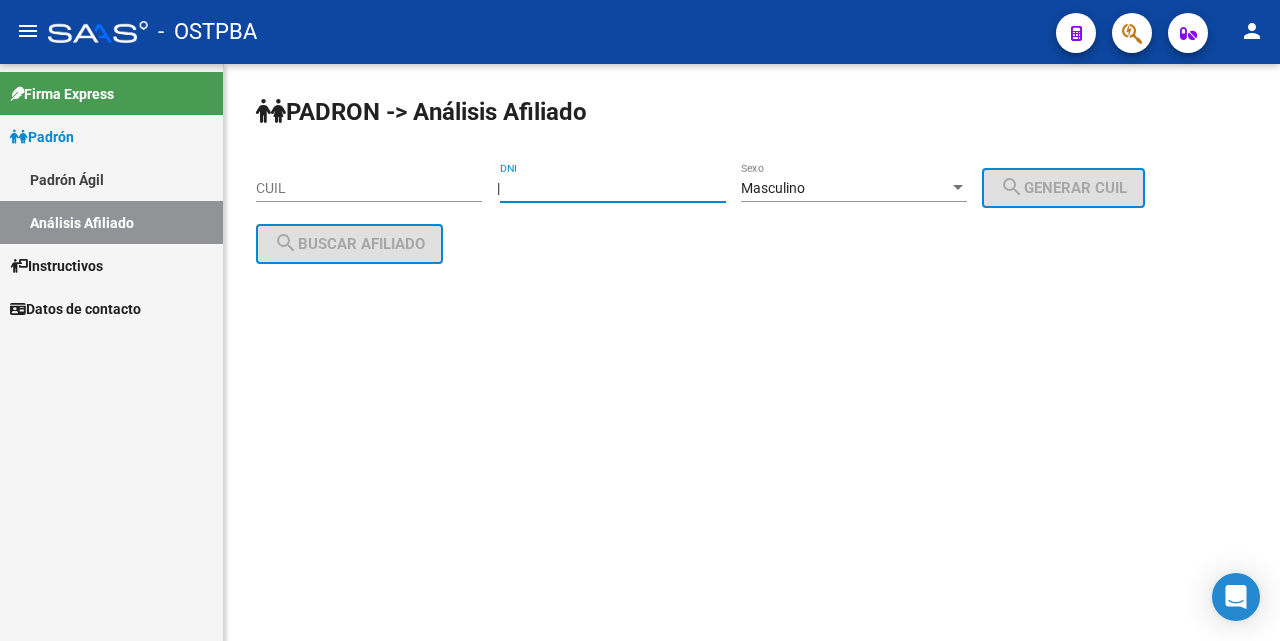 click on "DNI" at bounding box center [613, 188] 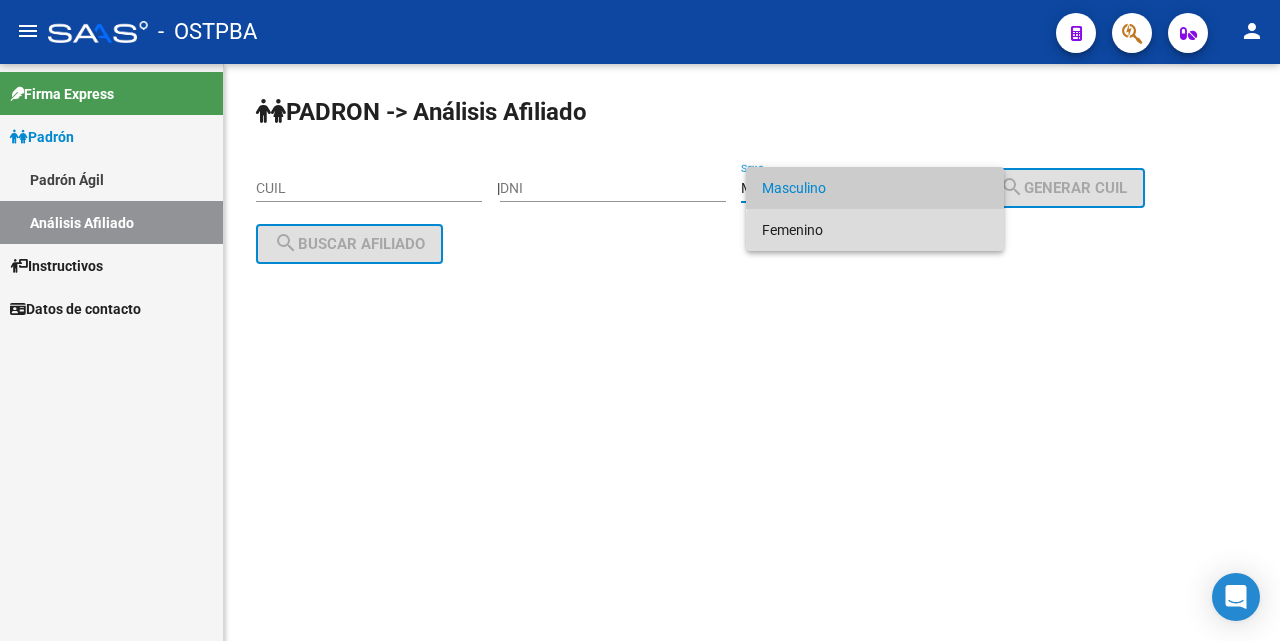 drag, startPoint x: 876, startPoint y: 230, endPoint x: 863, endPoint y: 206, distance: 27.294687 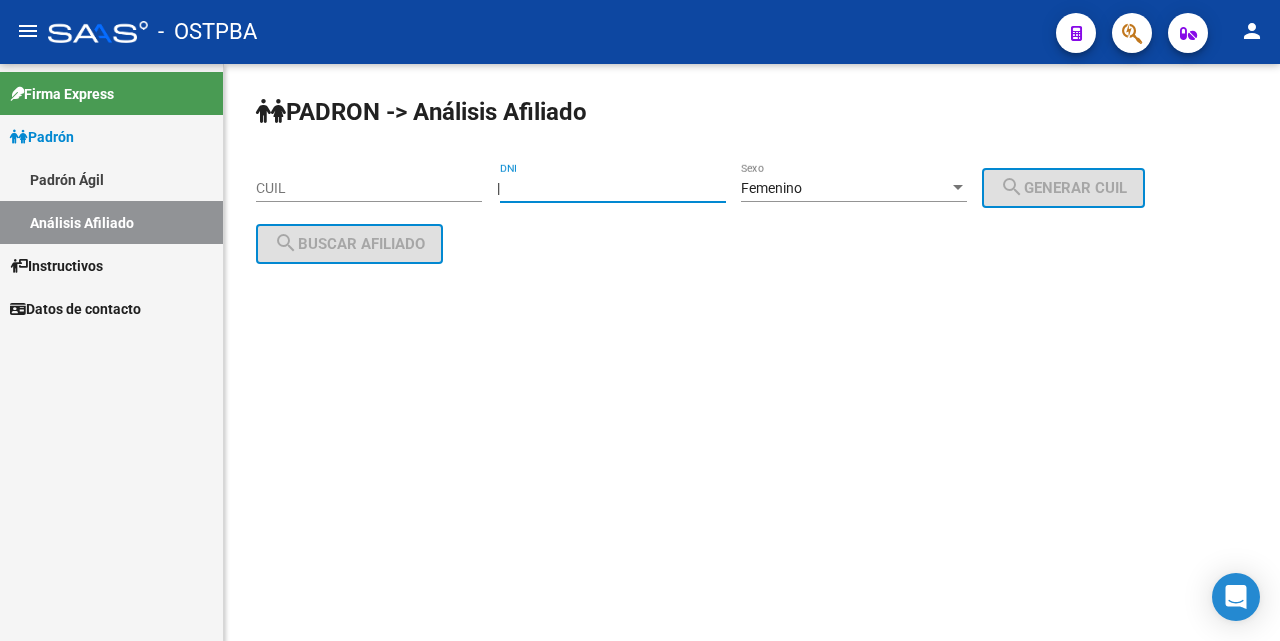 click on "DNI" at bounding box center [613, 188] 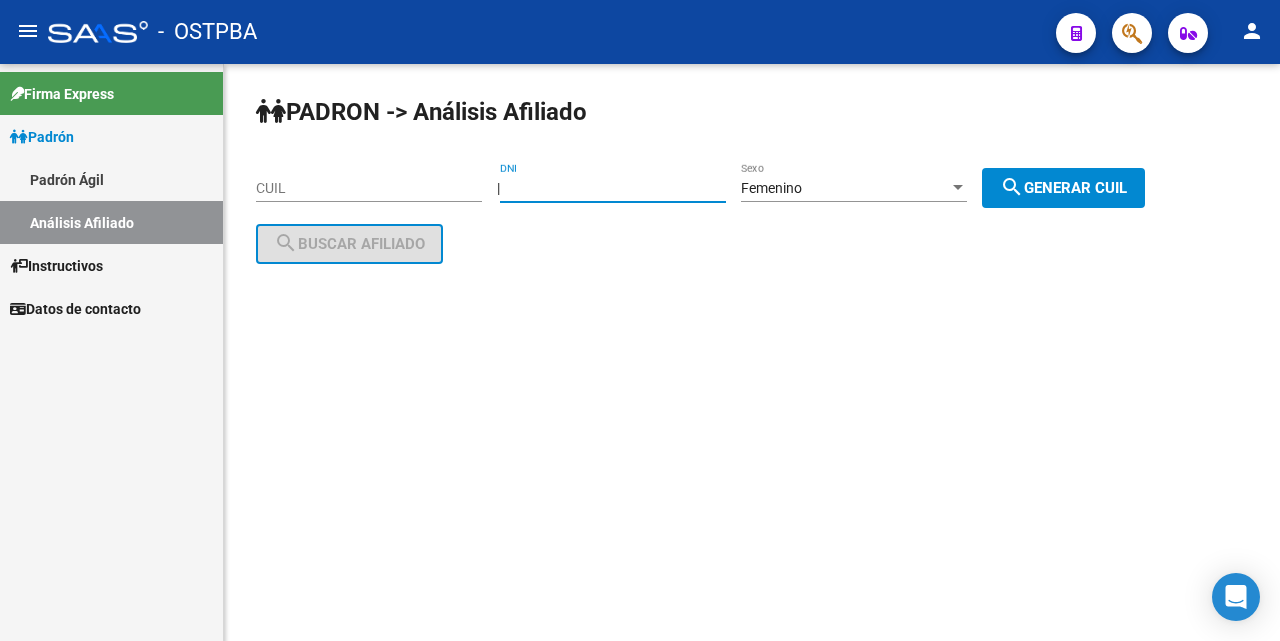 type on "[DOCUMENT_NUMBER]" 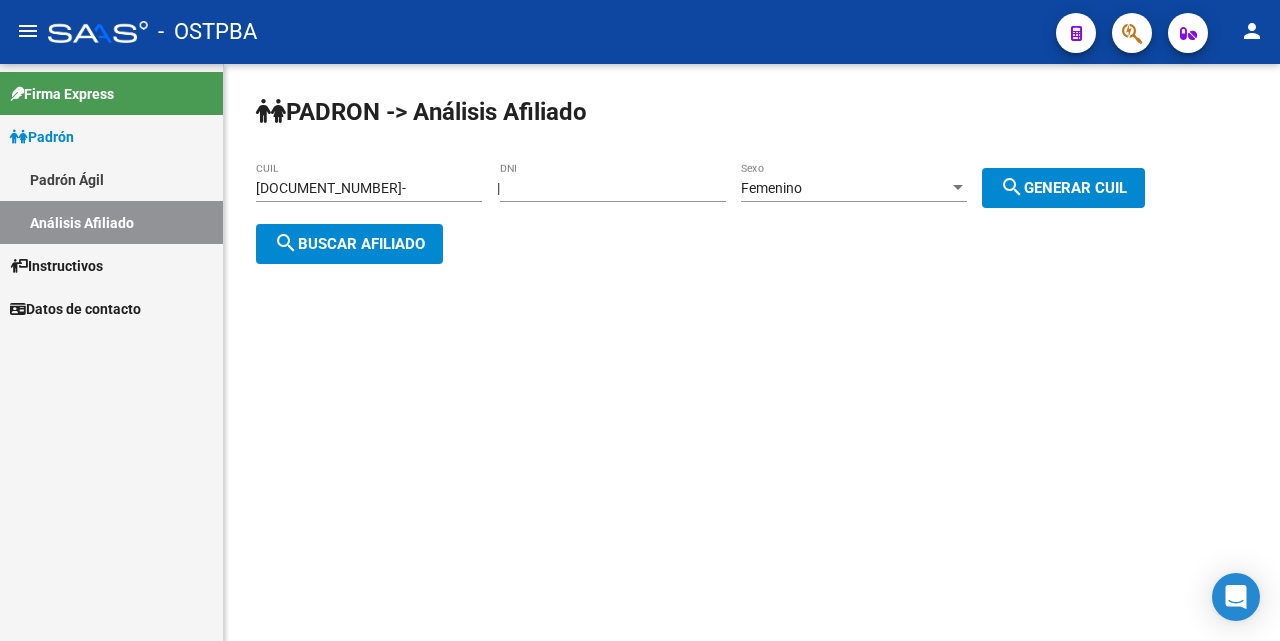 click on "search  Buscar afiliado" 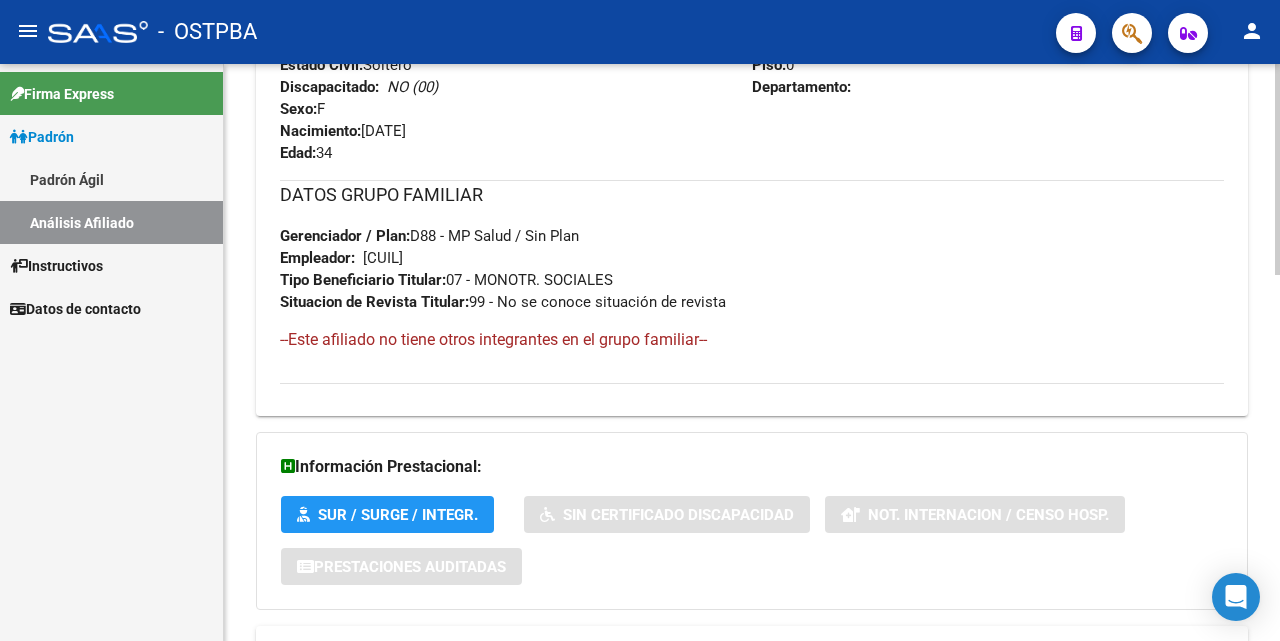 scroll, scrollTop: 1003, scrollLeft: 0, axis: vertical 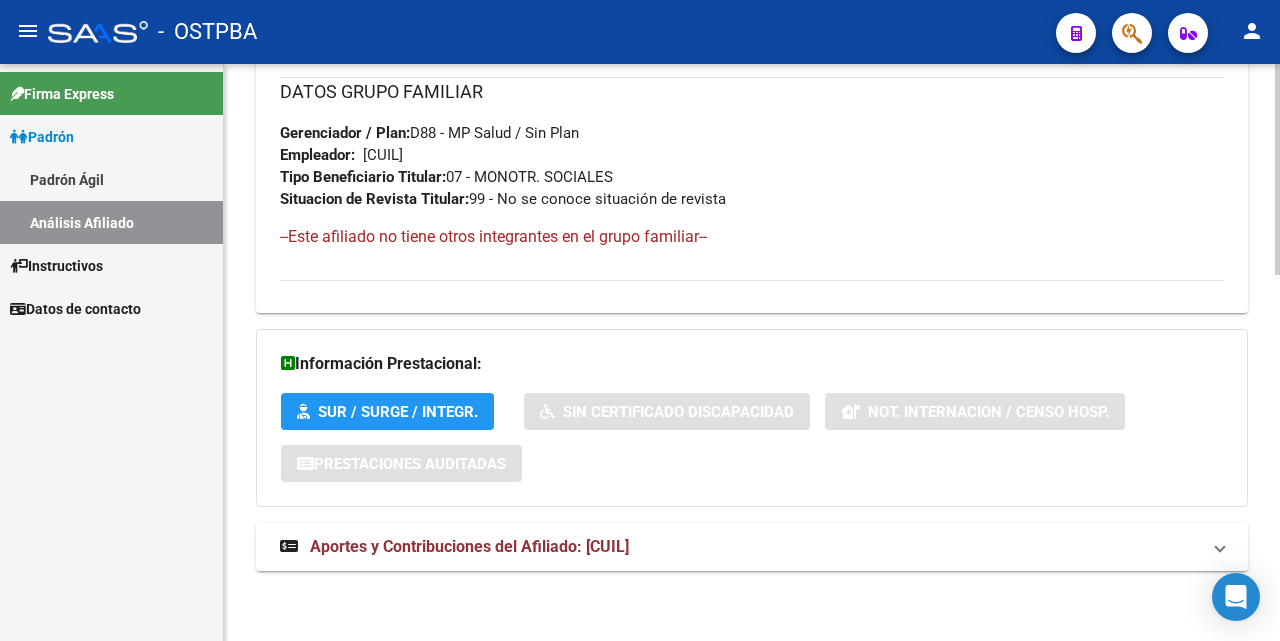 click on "Aportes y Contribuciones del Afiliado: [CUIL]" at bounding box center (469, 546) 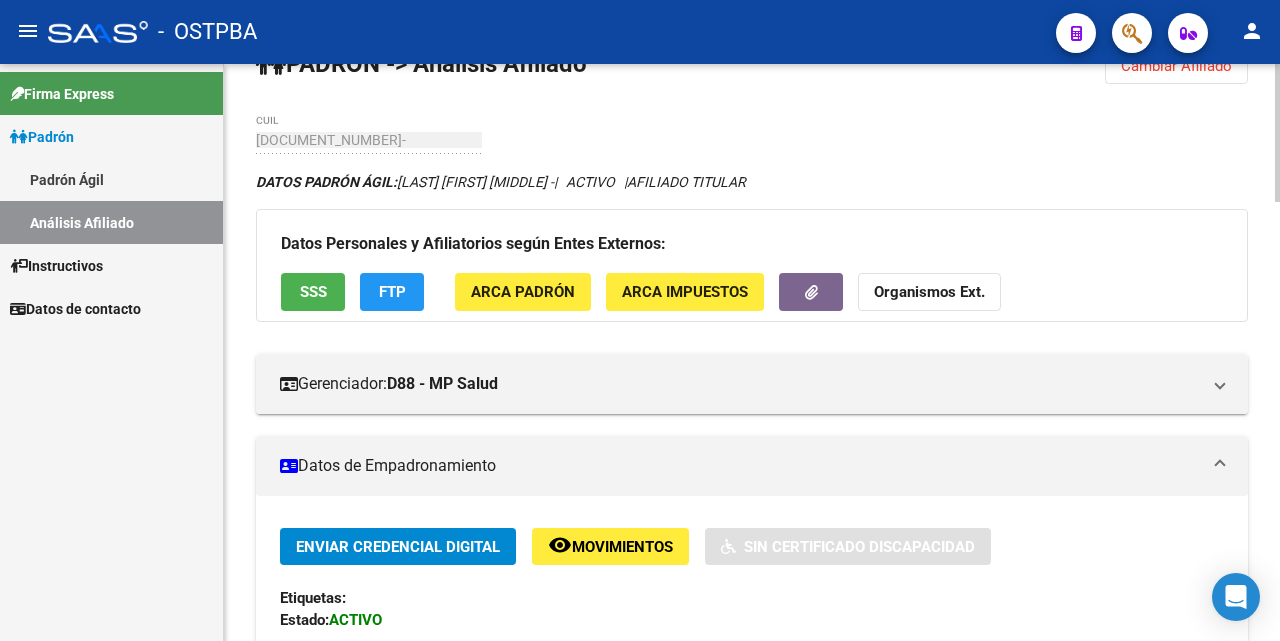 scroll, scrollTop: 0, scrollLeft: 0, axis: both 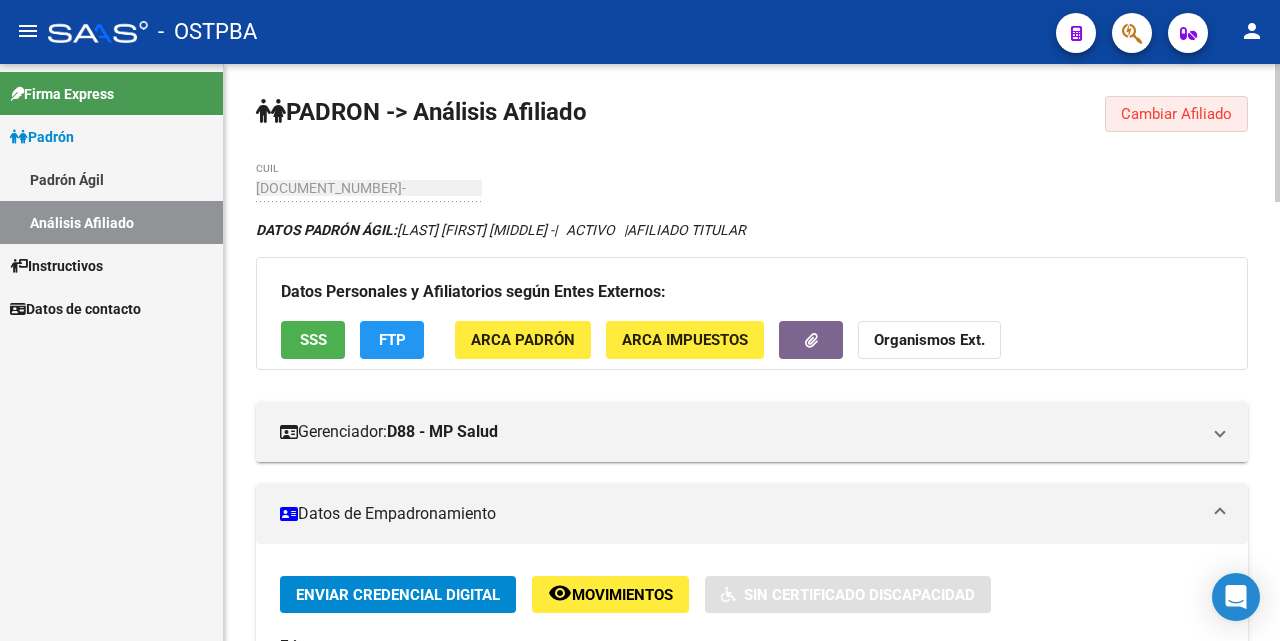 click on "Cambiar Afiliado" 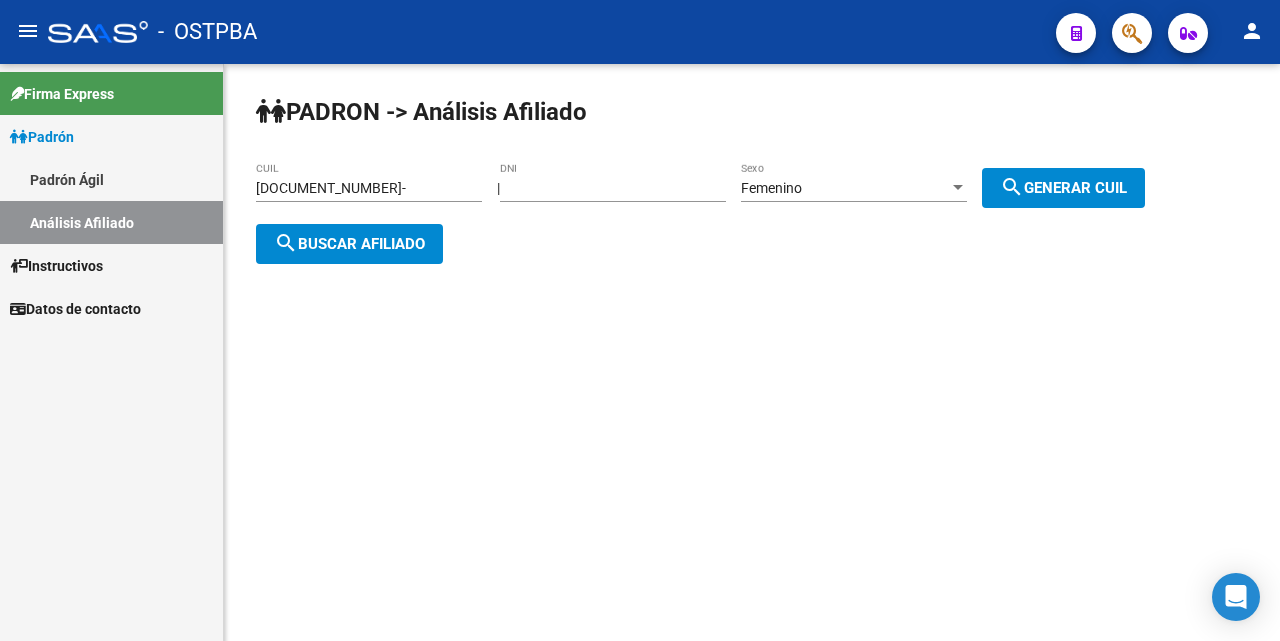 click on "[DOCUMENT_NUMBER]-" at bounding box center (369, 188) 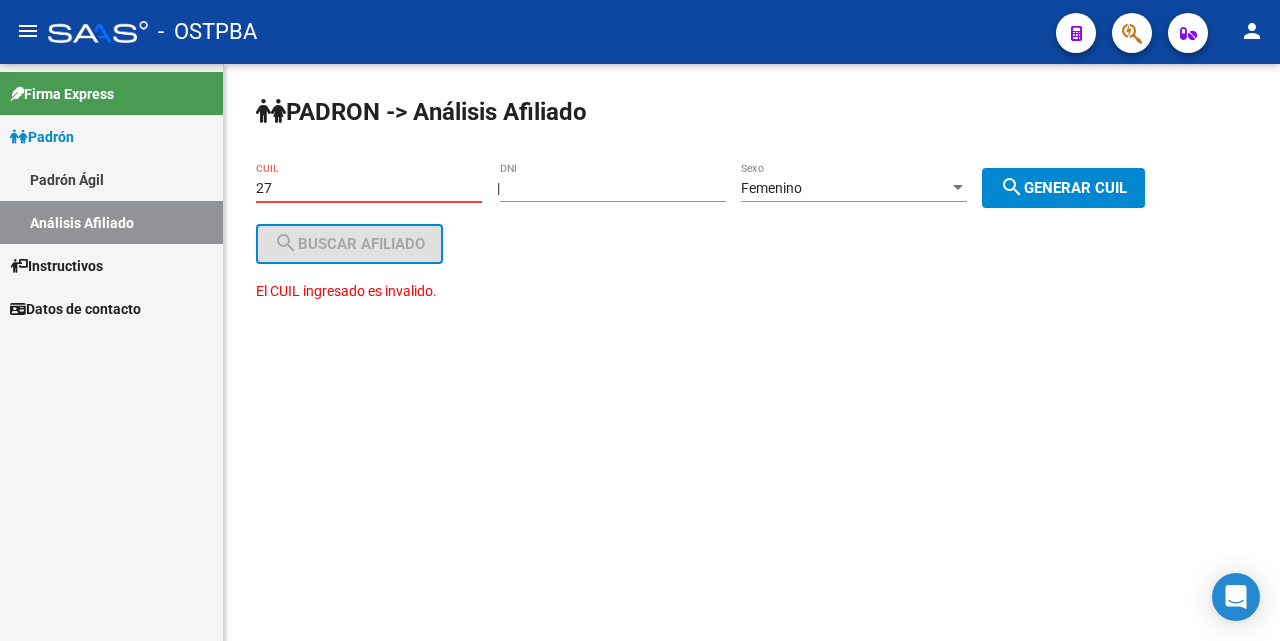 type on "2" 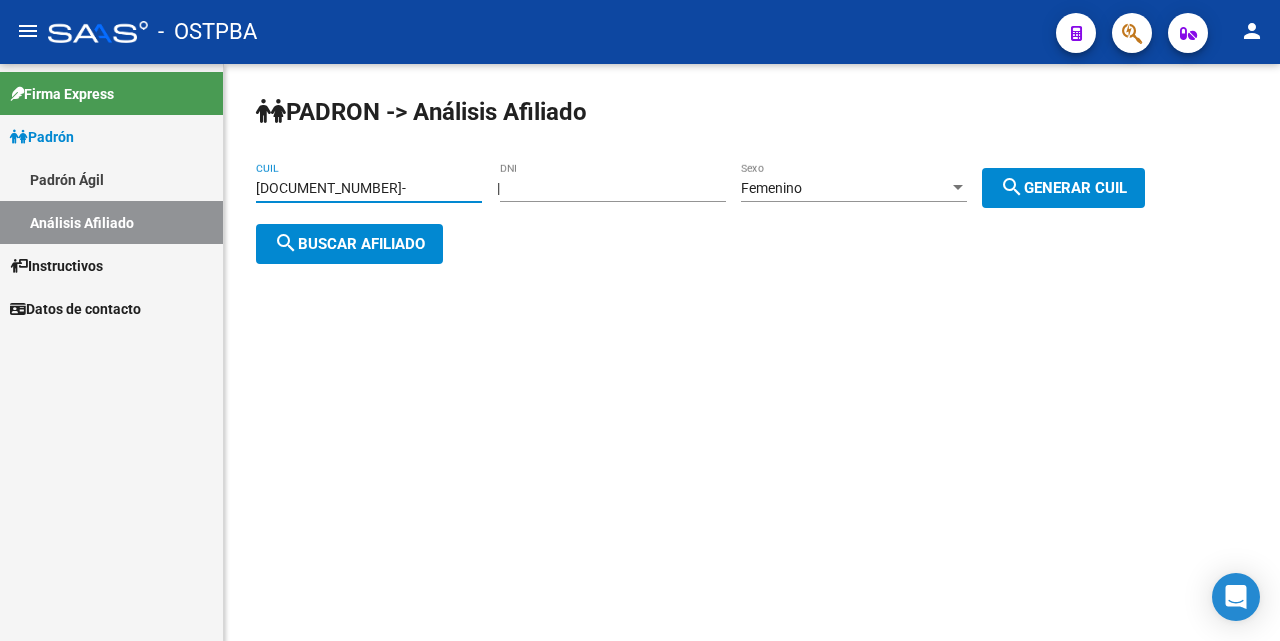 type on "[DOCUMENT_NUMBER]-" 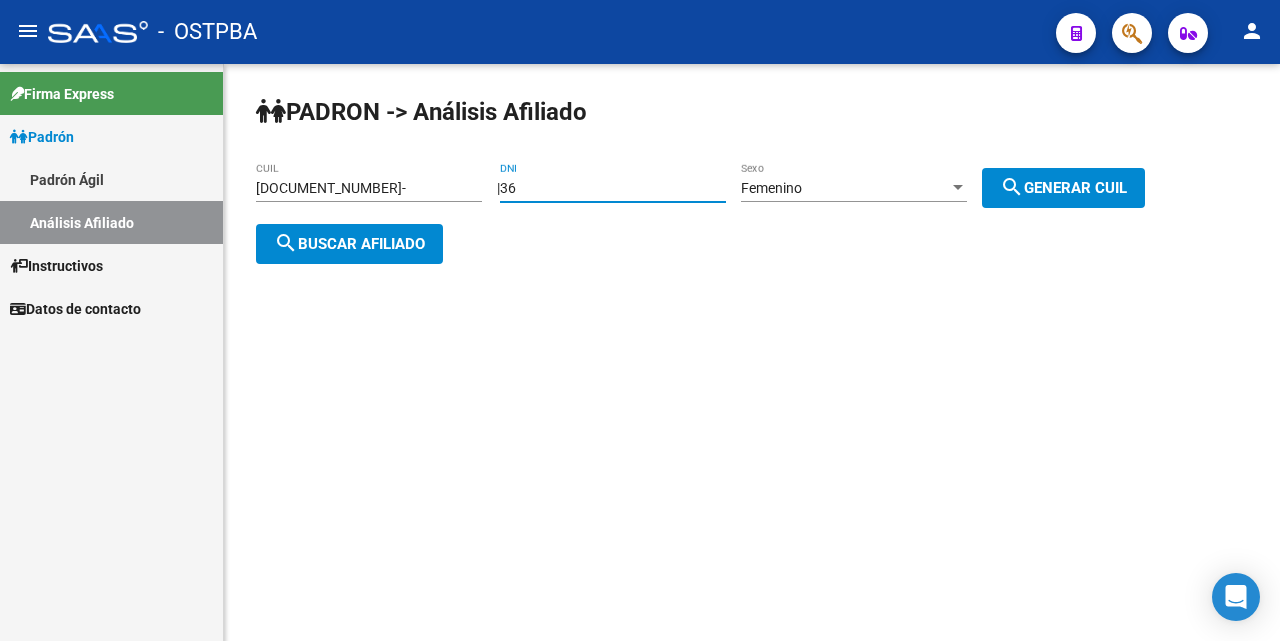 type on "3" 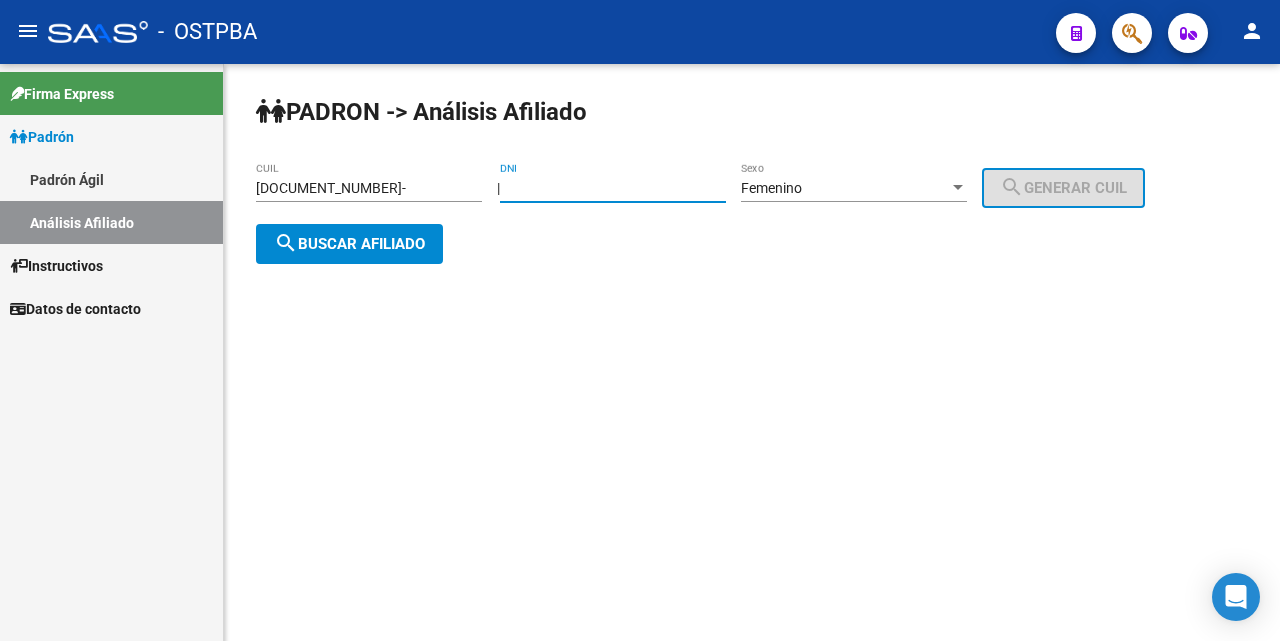 type 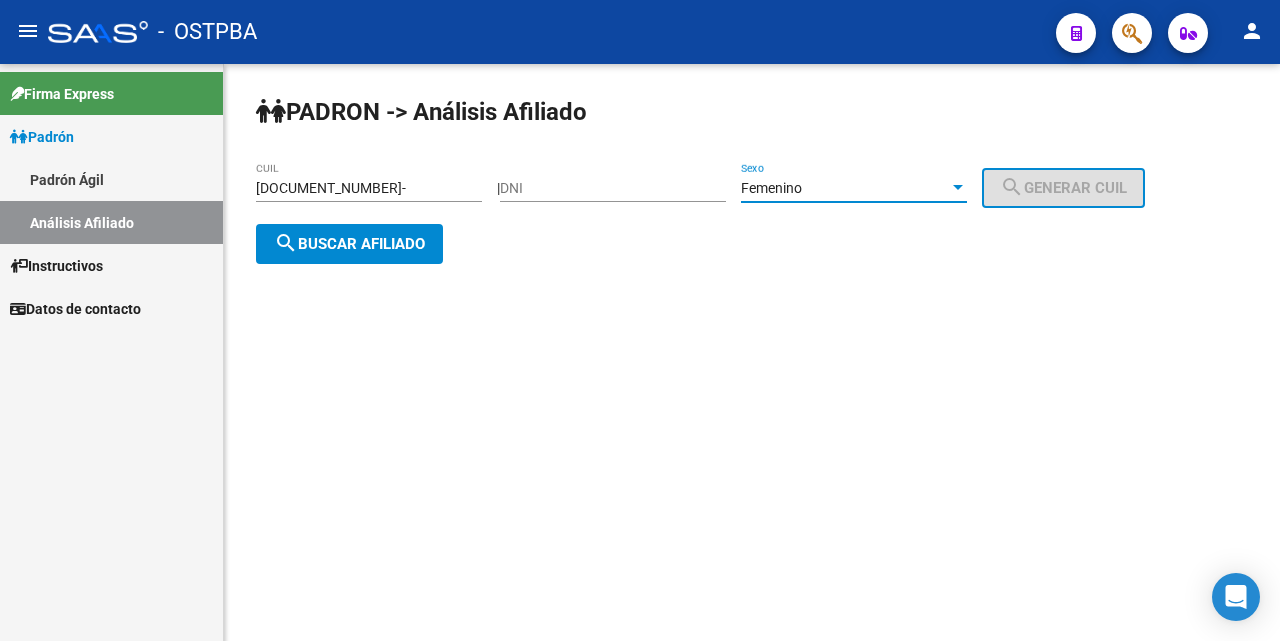 click at bounding box center [958, 188] 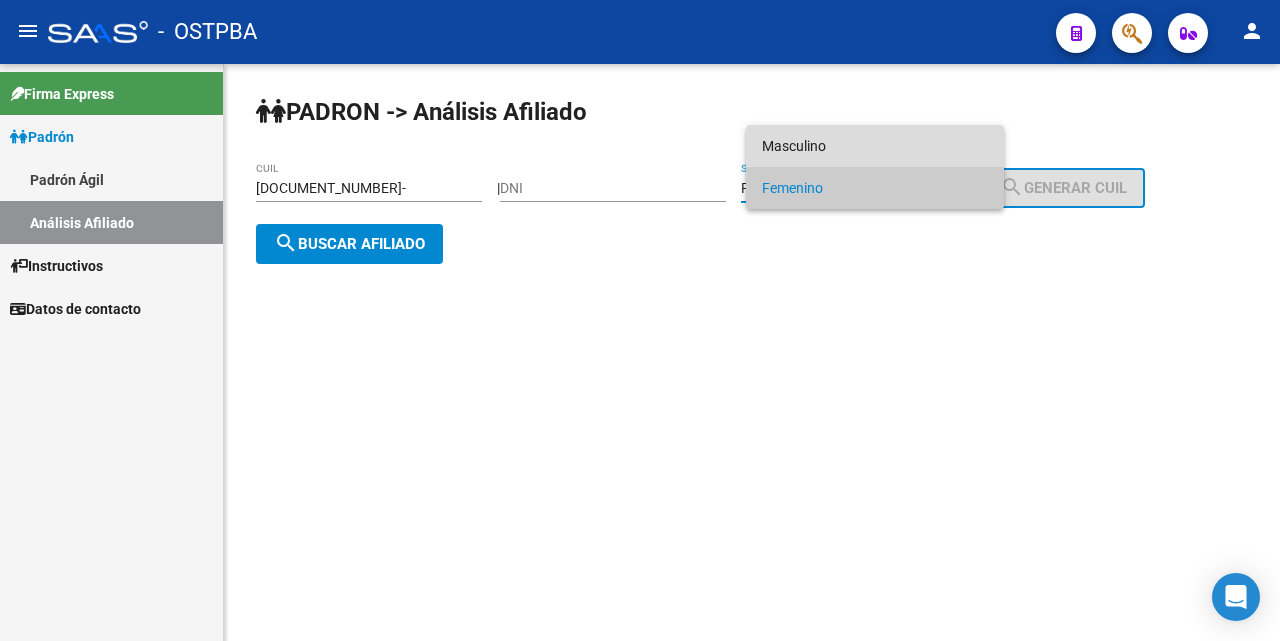 click on "Masculino" at bounding box center (875, 146) 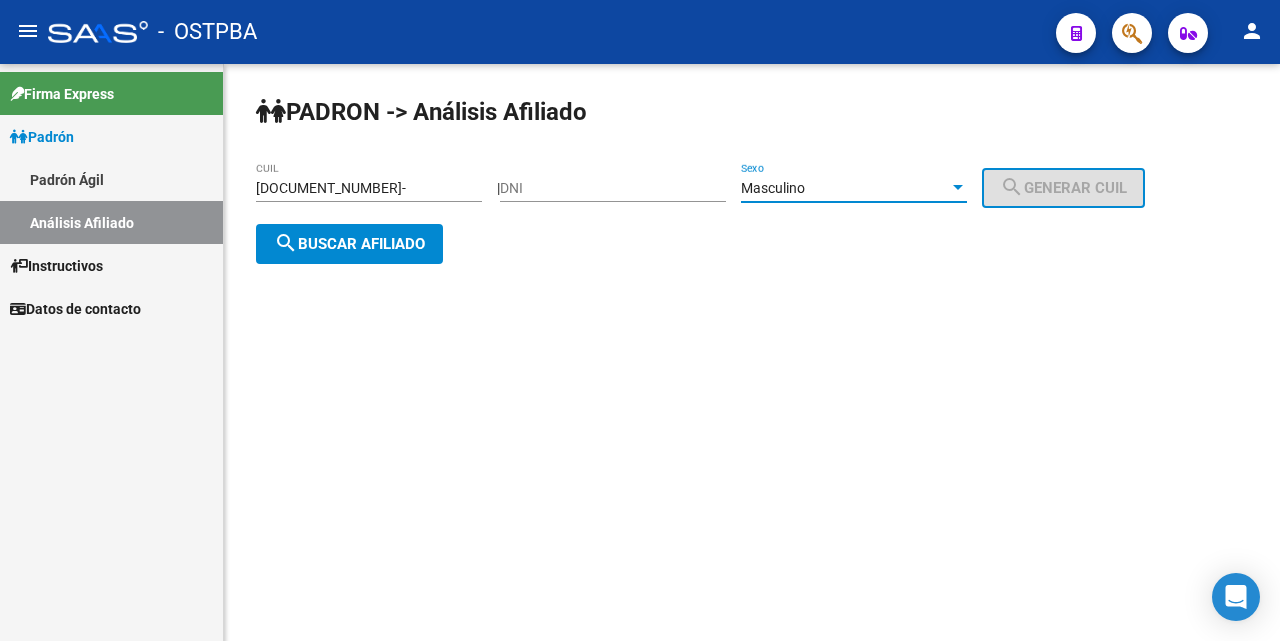 click on "search  Buscar afiliado" 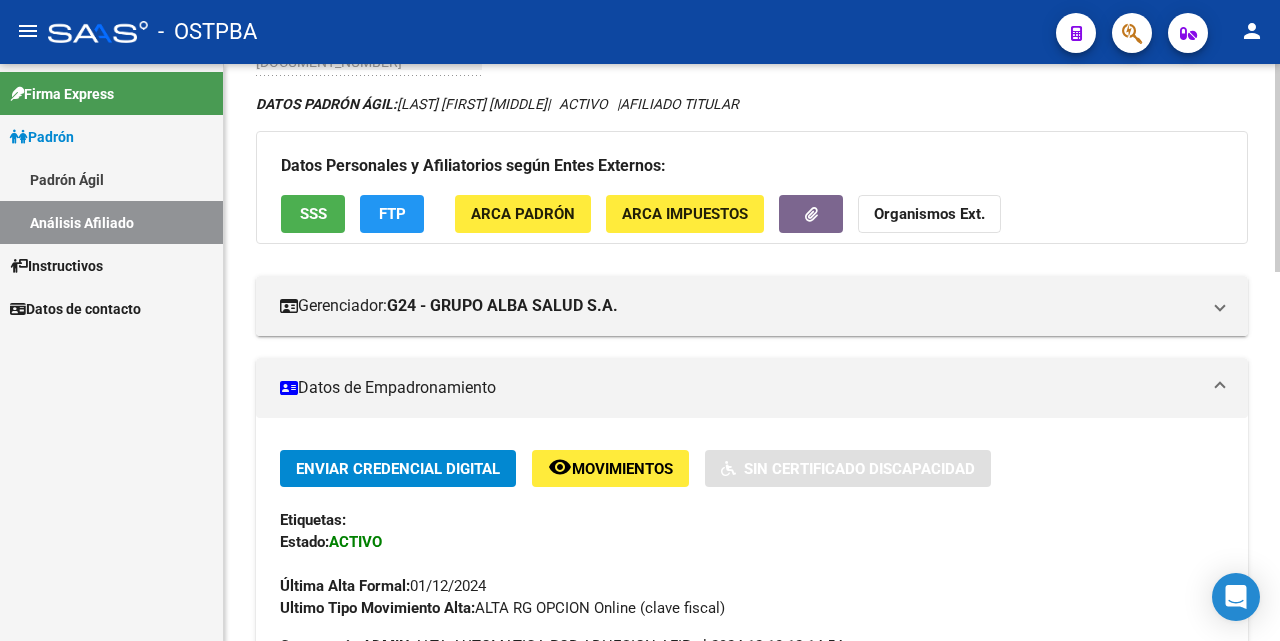 scroll, scrollTop: 125, scrollLeft: 0, axis: vertical 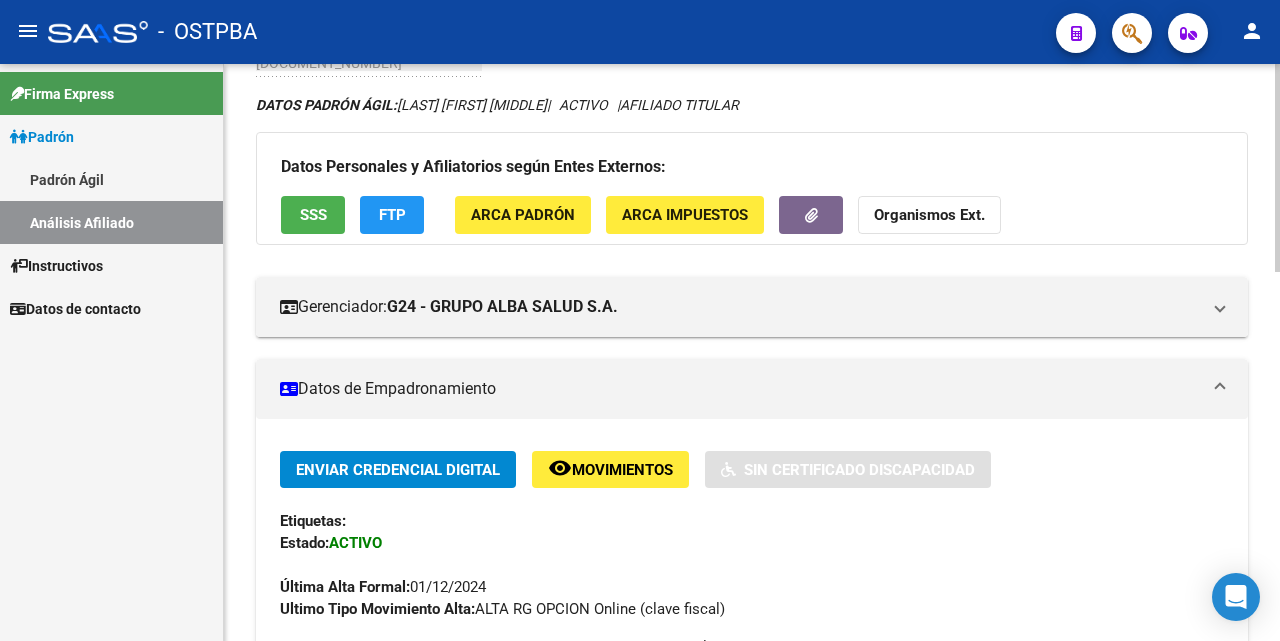 click on "SSS" 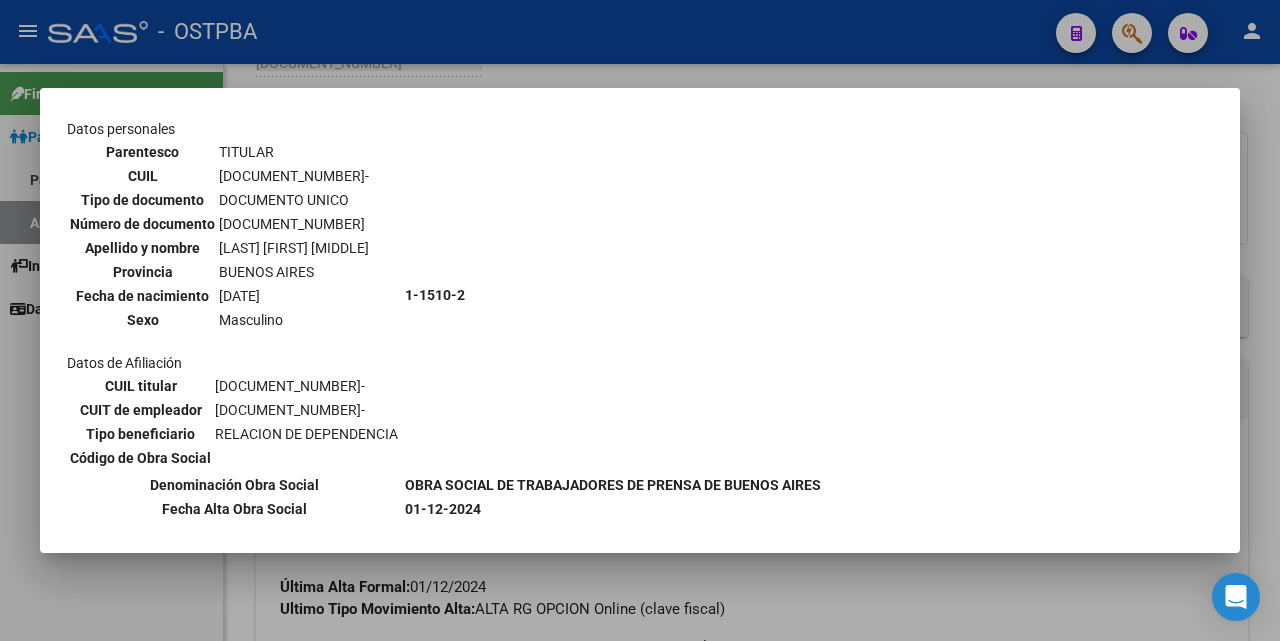 scroll, scrollTop: 0, scrollLeft: 0, axis: both 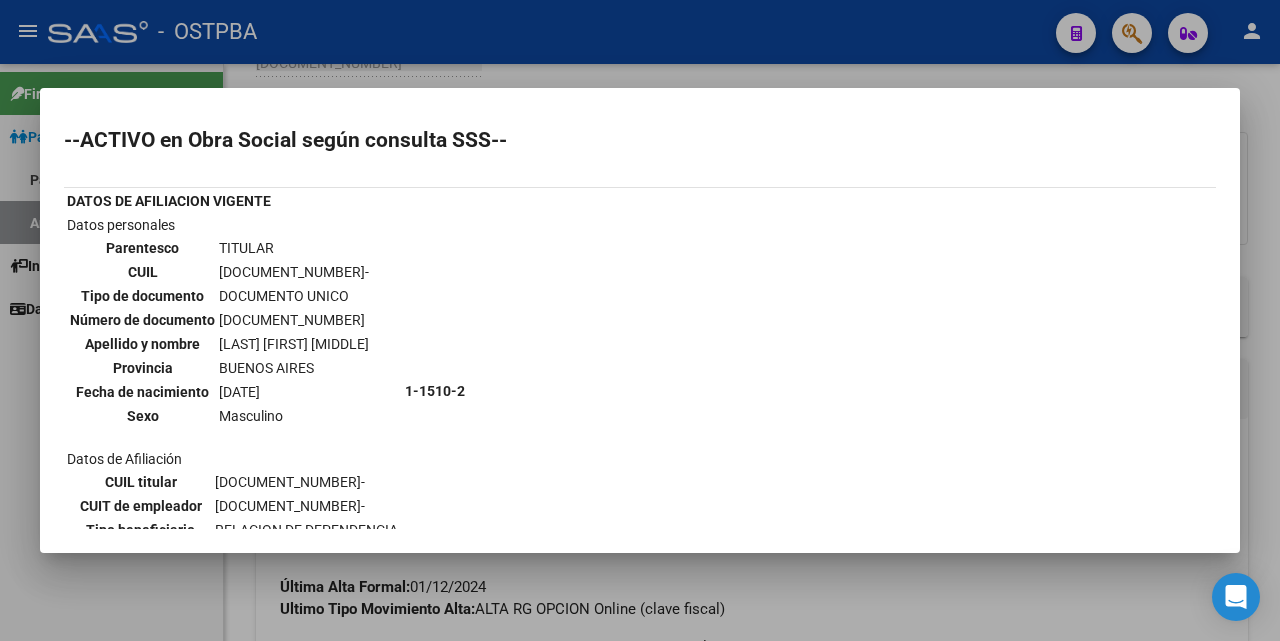 click at bounding box center [640, 320] 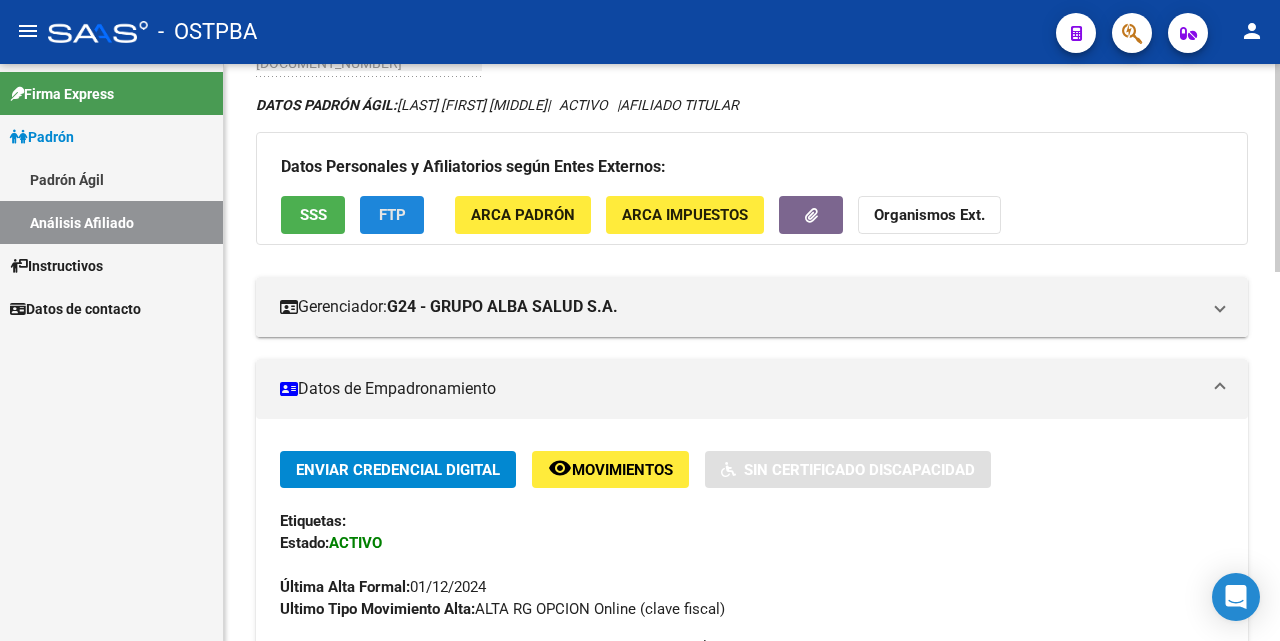click on "FTP" 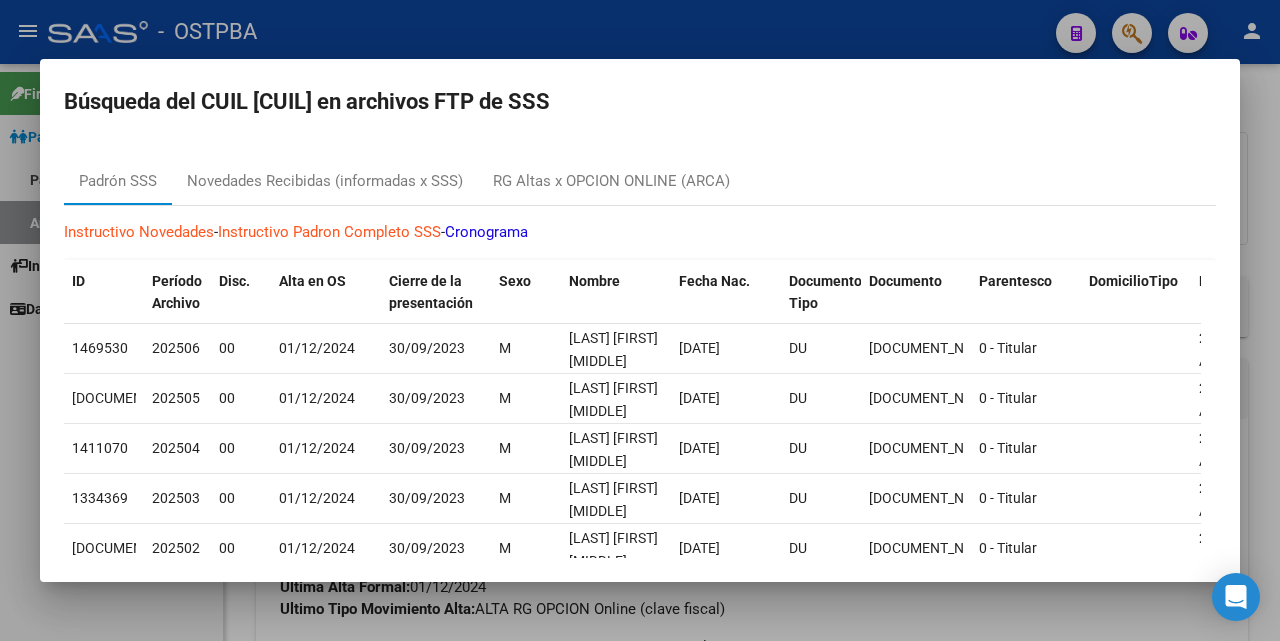 click at bounding box center (640, 320) 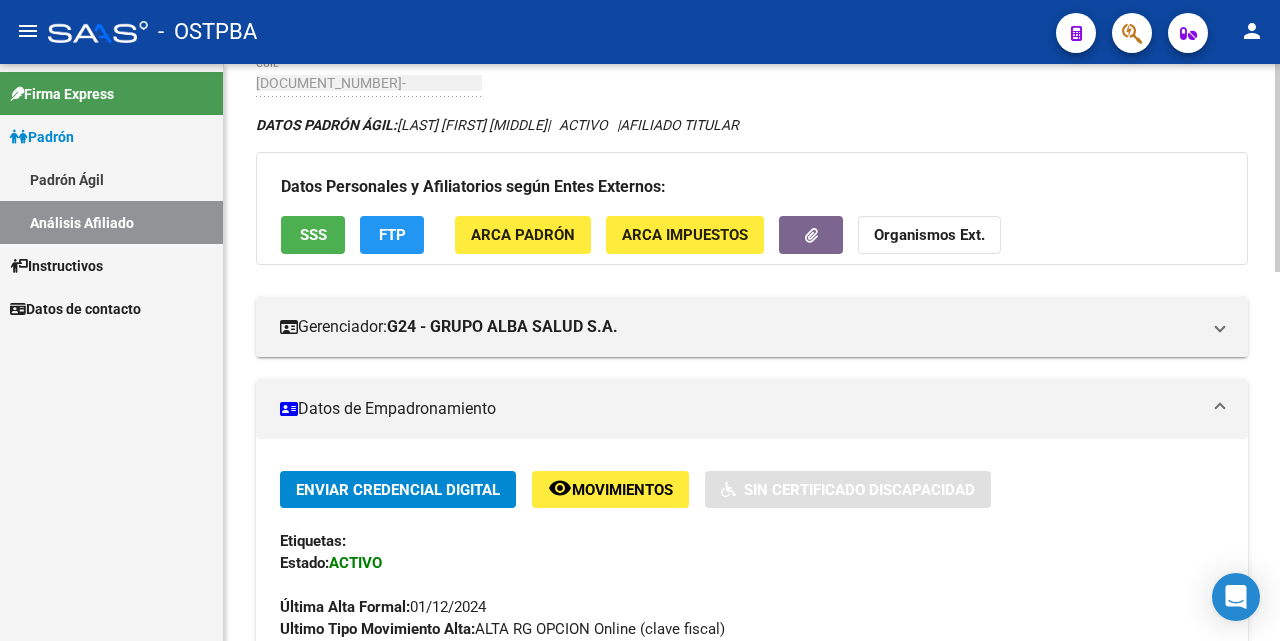 scroll, scrollTop: 100, scrollLeft: 0, axis: vertical 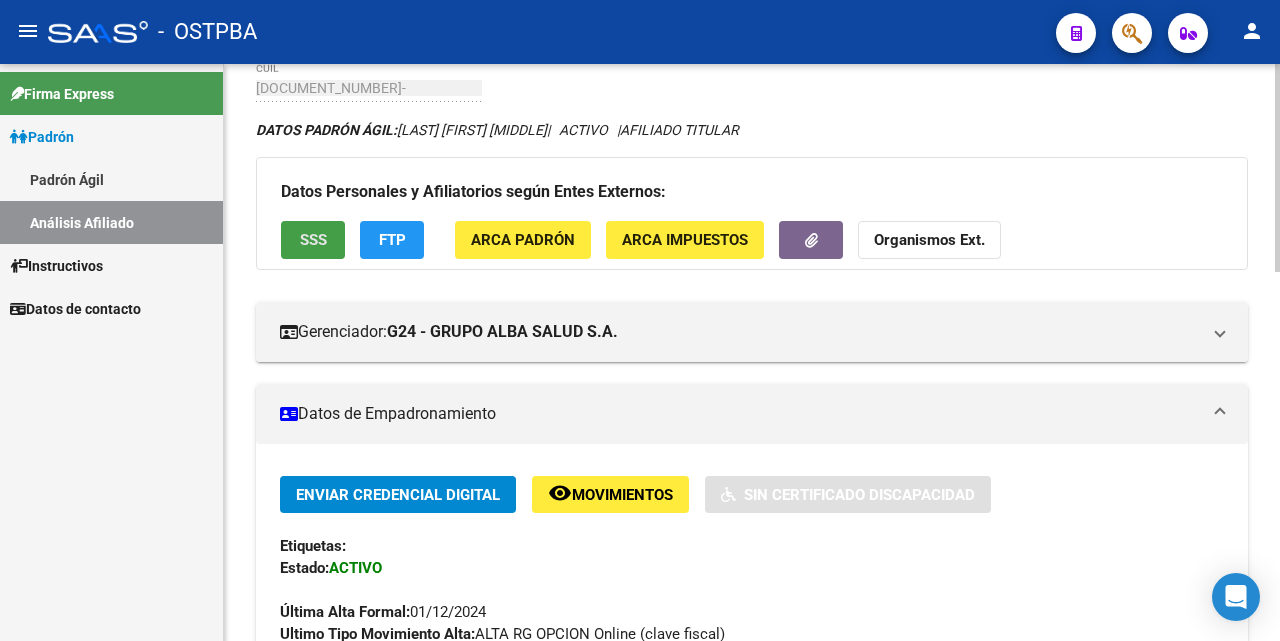 click on "SSS" 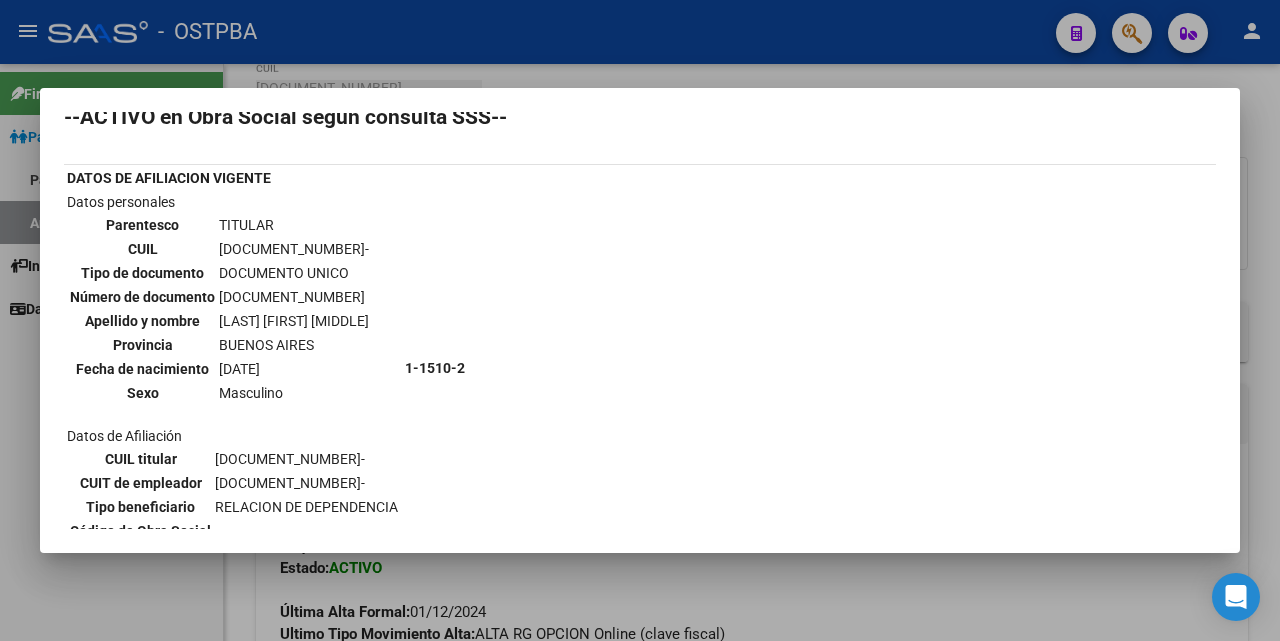scroll, scrollTop: 0, scrollLeft: 0, axis: both 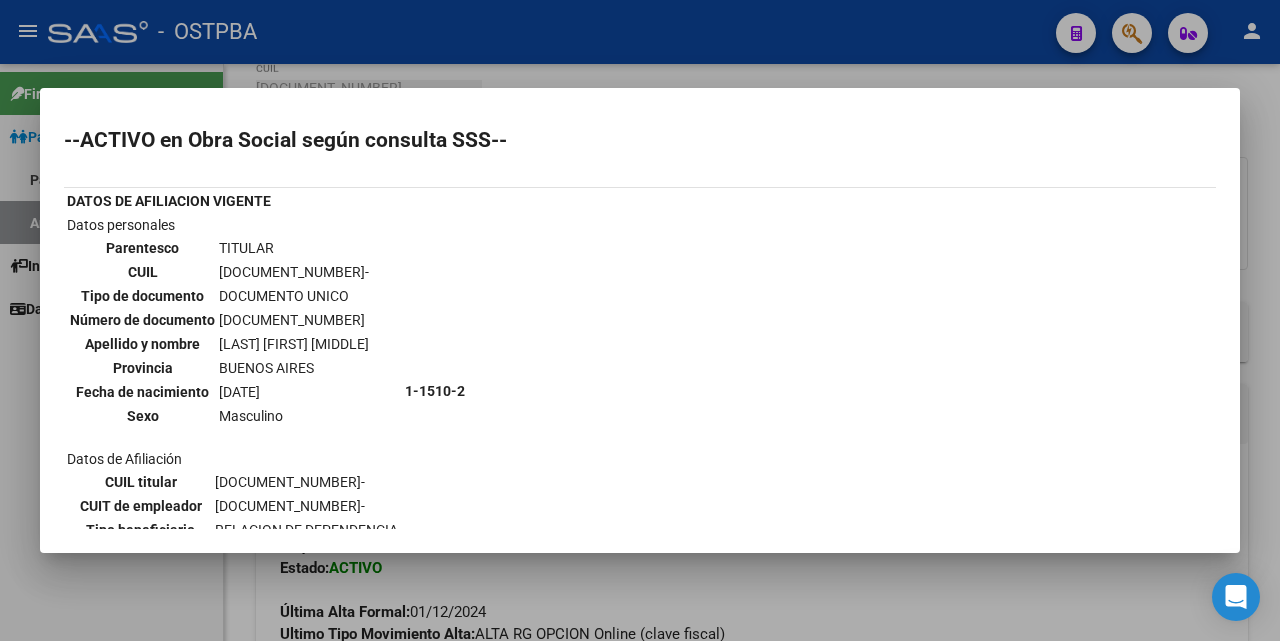 click at bounding box center (640, 320) 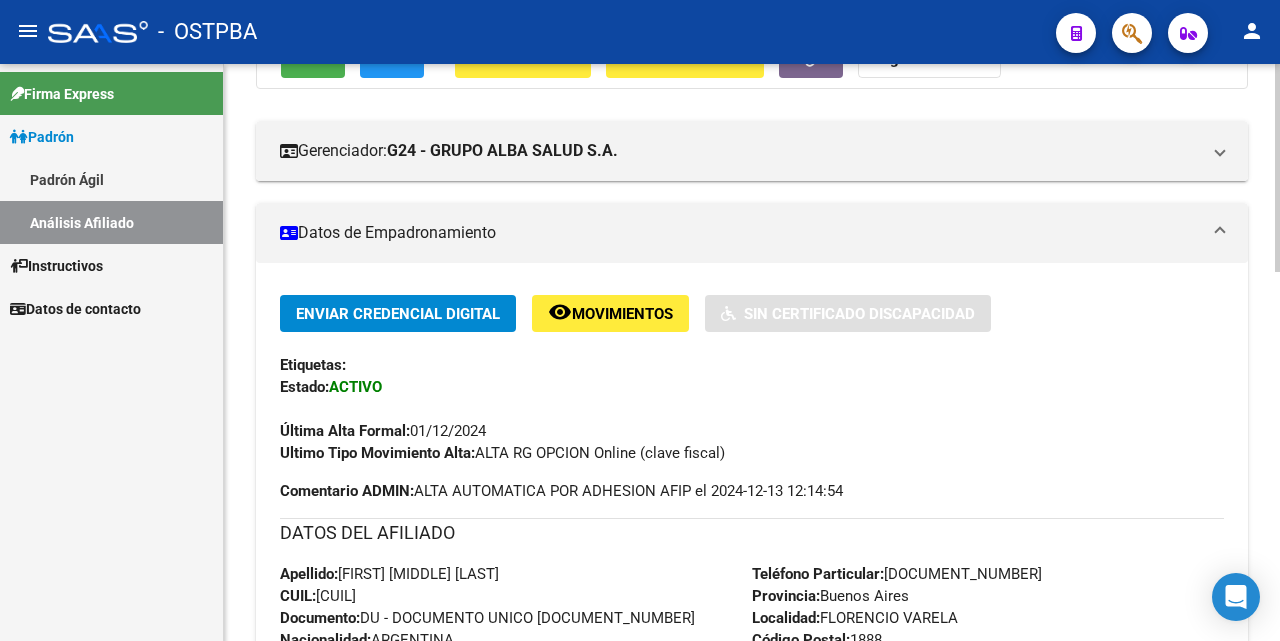 scroll, scrollTop: 400, scrollLeft: 0, axis: vertical 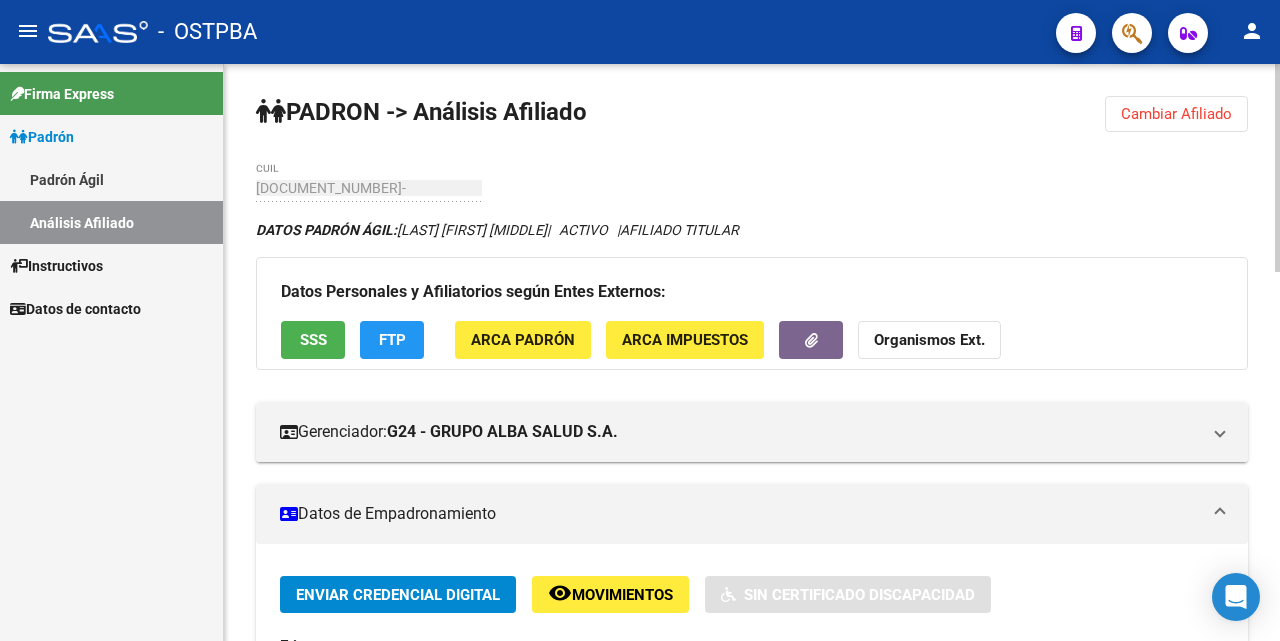 click on "Cambiar Afiliado" 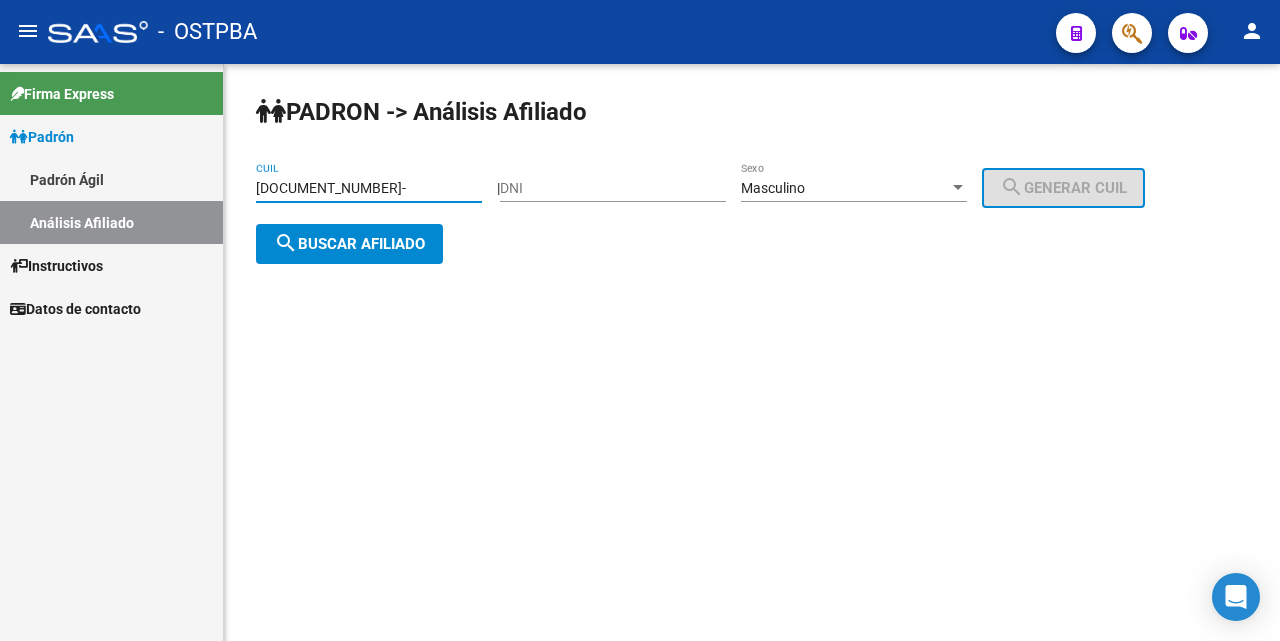 click on "[DOCUMENT_NUMBER]-" at bounding box center (369, 188) 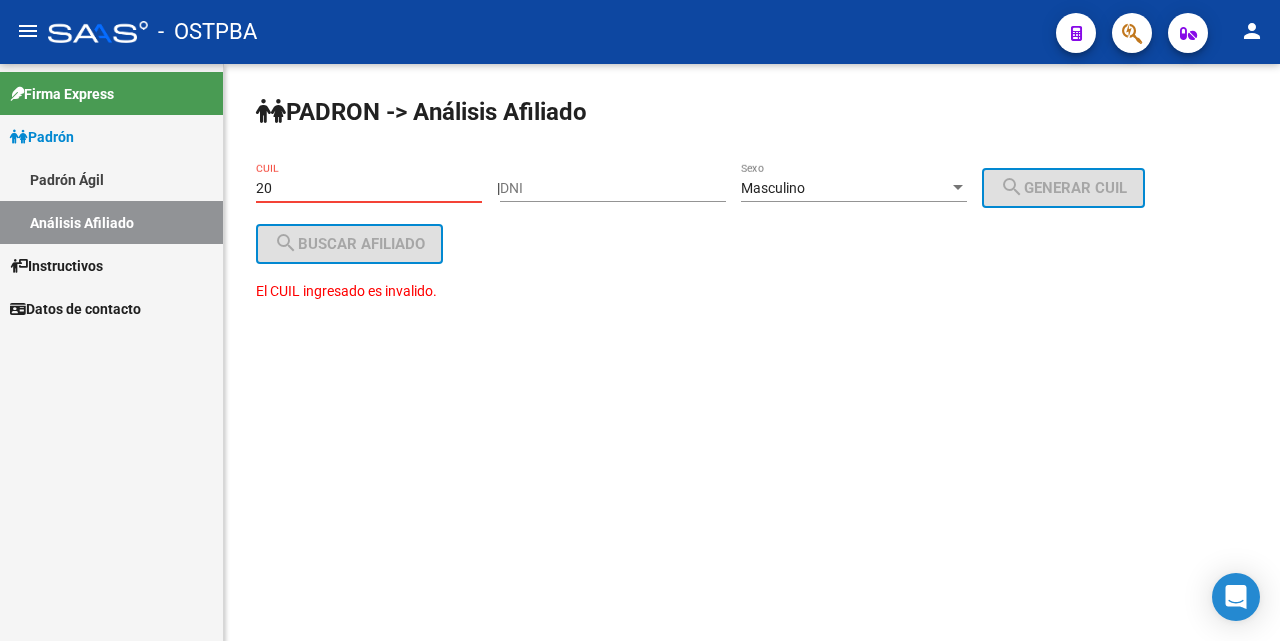 type on "2" 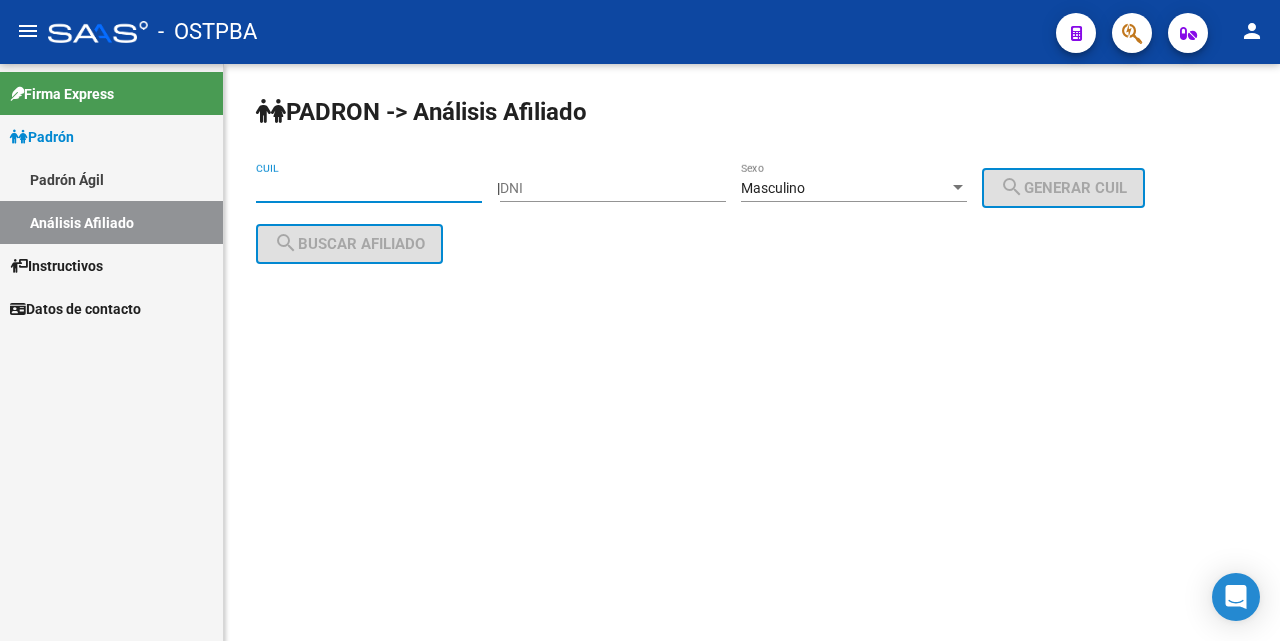 type 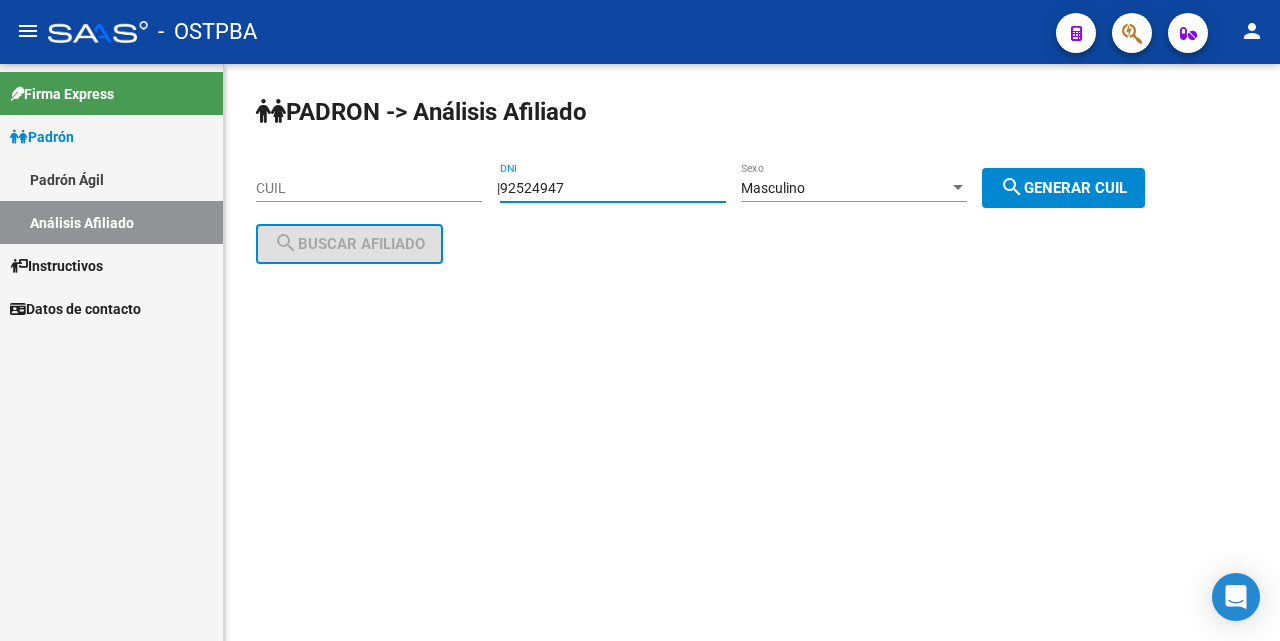 type on "92524947" 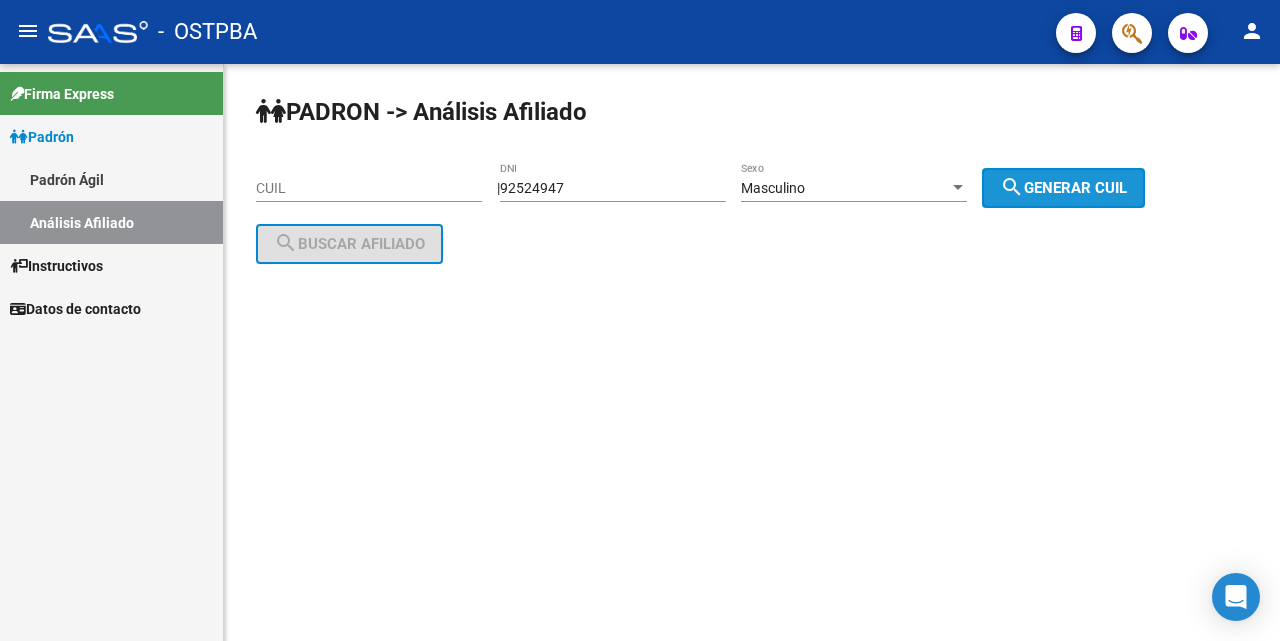 drag, startPoint x: 1043, startPoint y: 192, endPoint x: 560, endPoint y: 232, distance: 484.65347 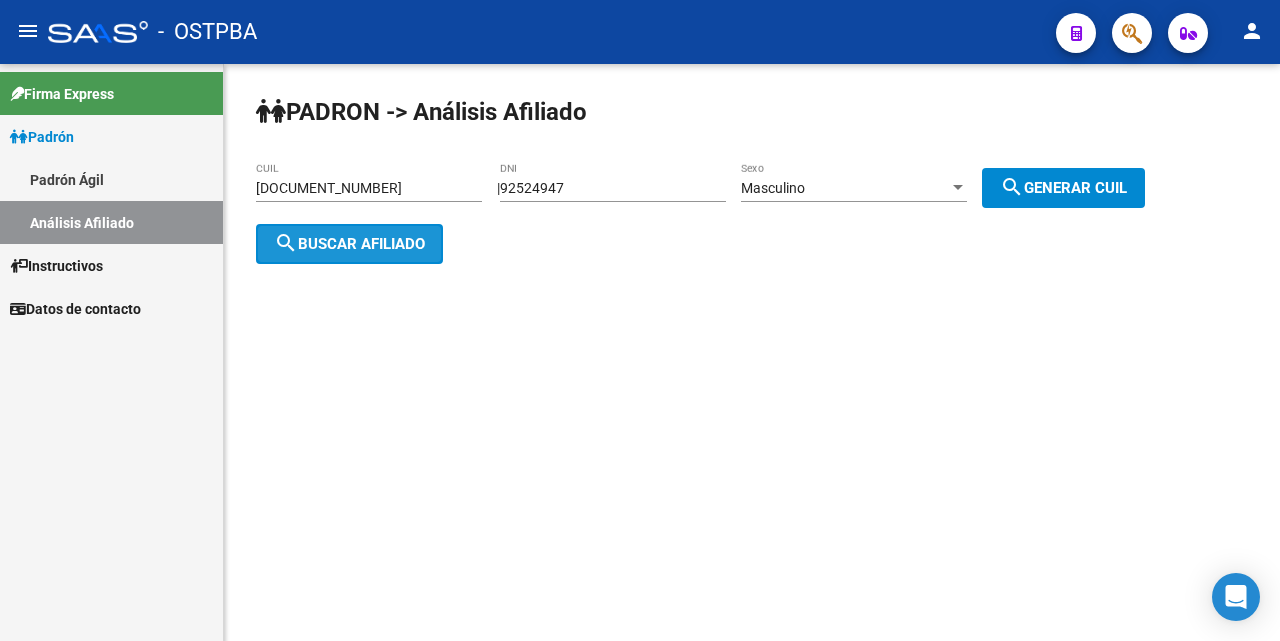 drag, startPoint x: 289, startPoint y: 240, endPoint x: 306, endPoint y: 249, distance: 19.235384 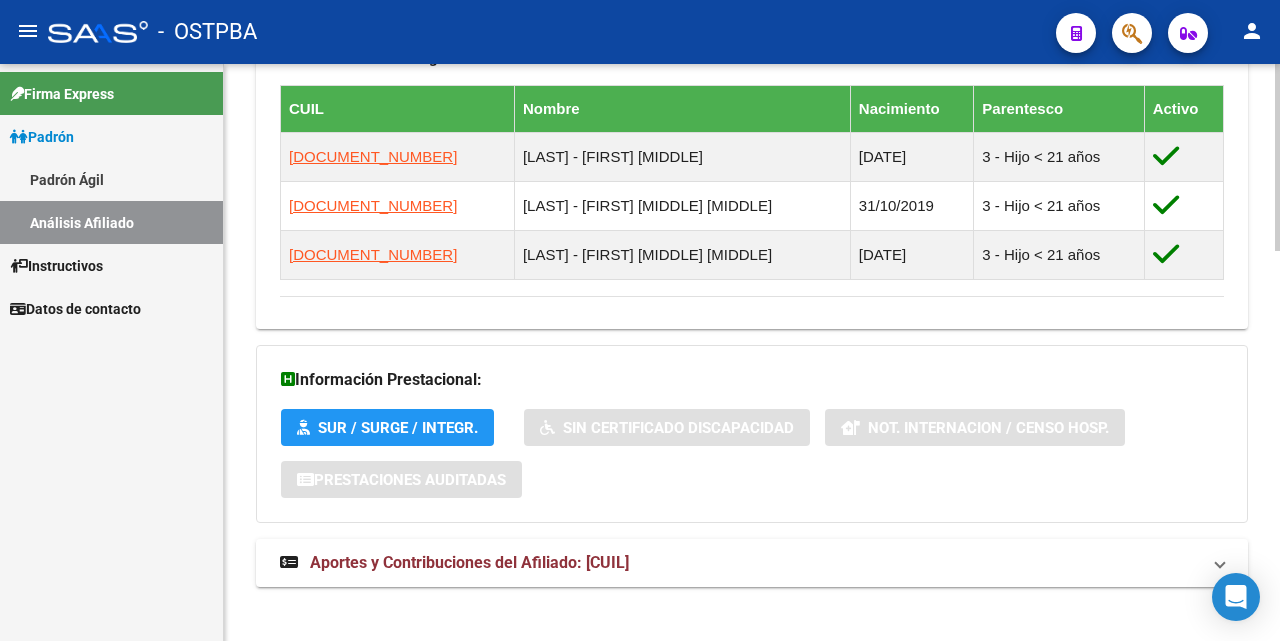 scroll, scrollTop: 1204, scrollLeft: 0, axis: vertical 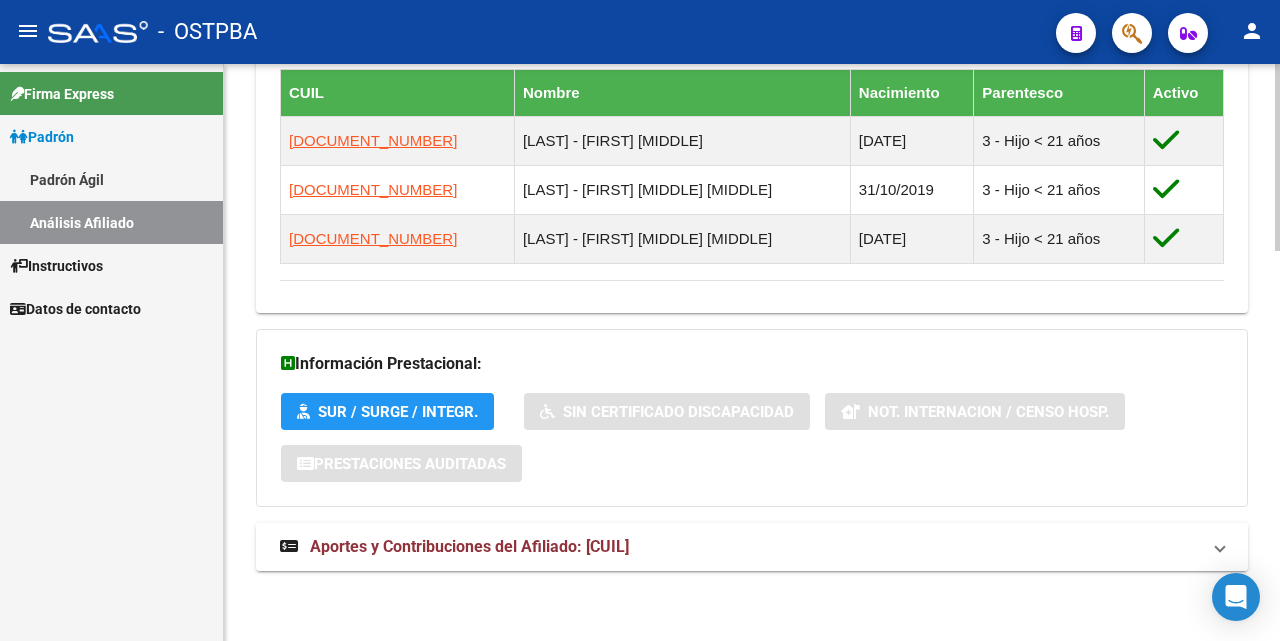click on "Aportes y Contribuciones del Afiliado: [CUIL]" at bounding box center [469, 546] 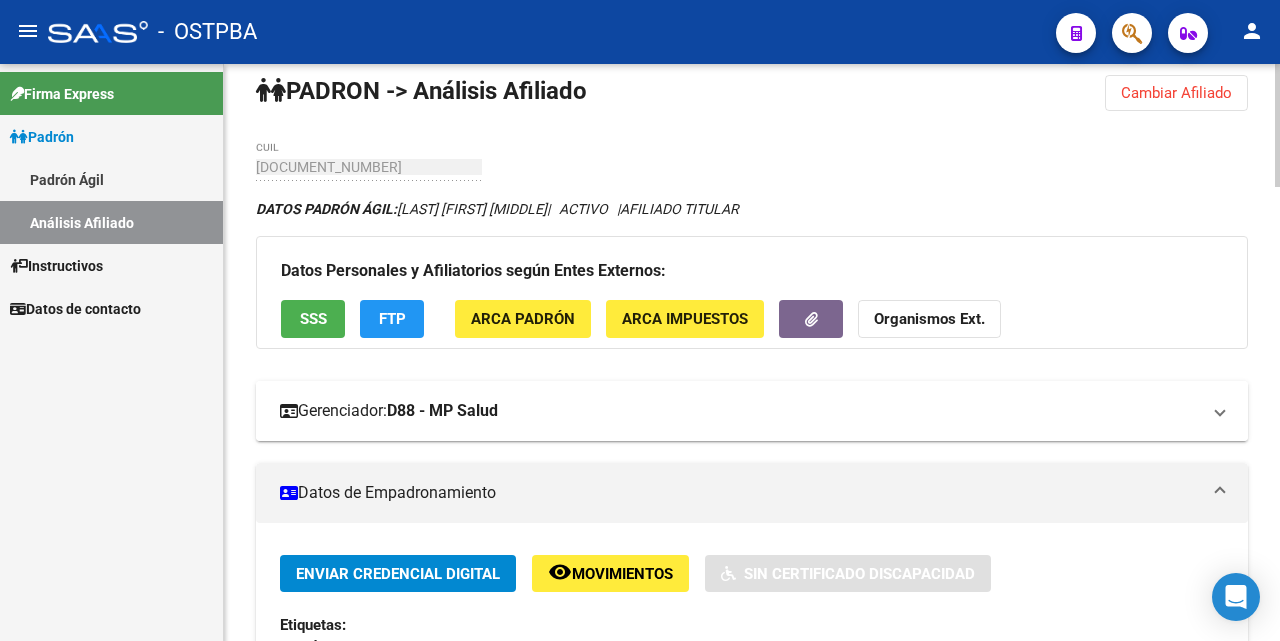 scroll, scrollTop: 0, scrollLeft: 0, axis: both 